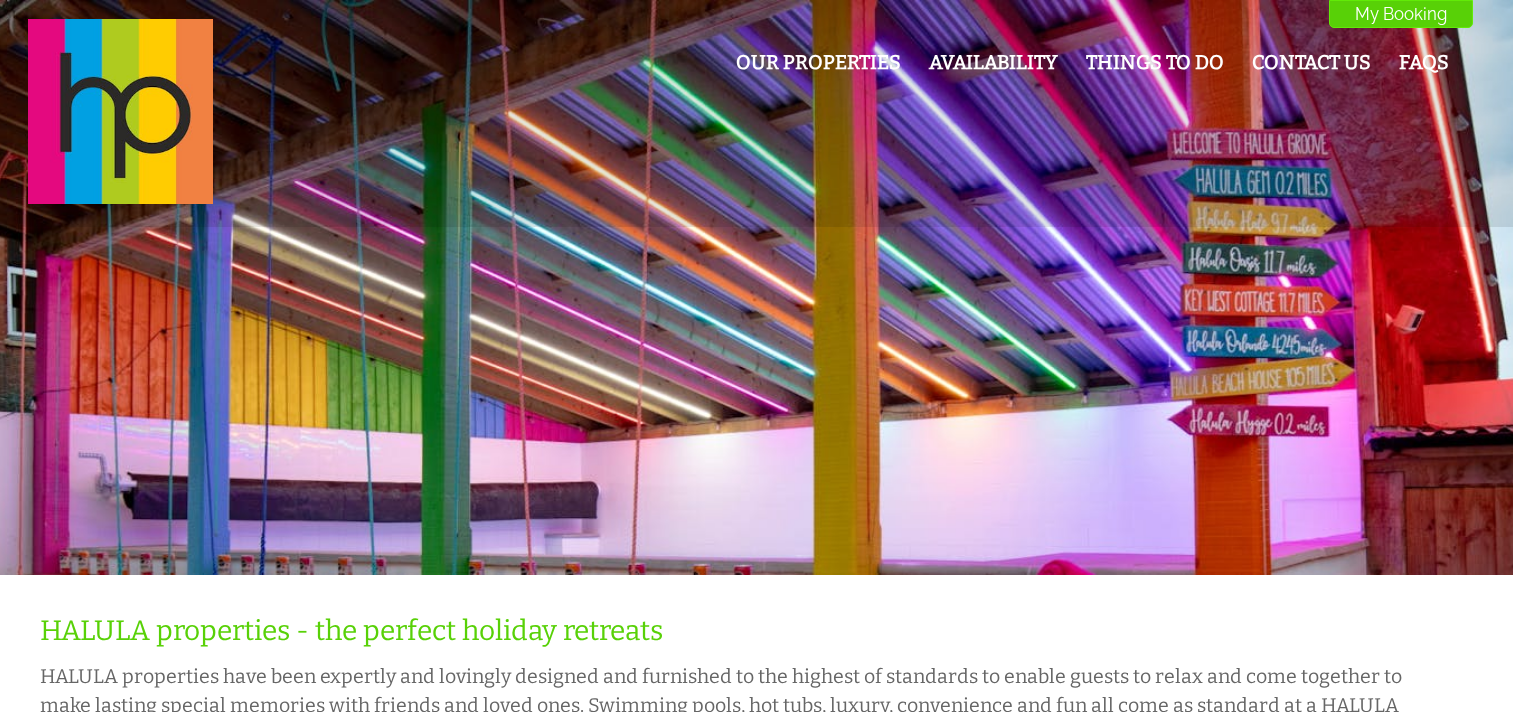 scroll, scrollTop: 0, scrollLeft: 0, axis: both 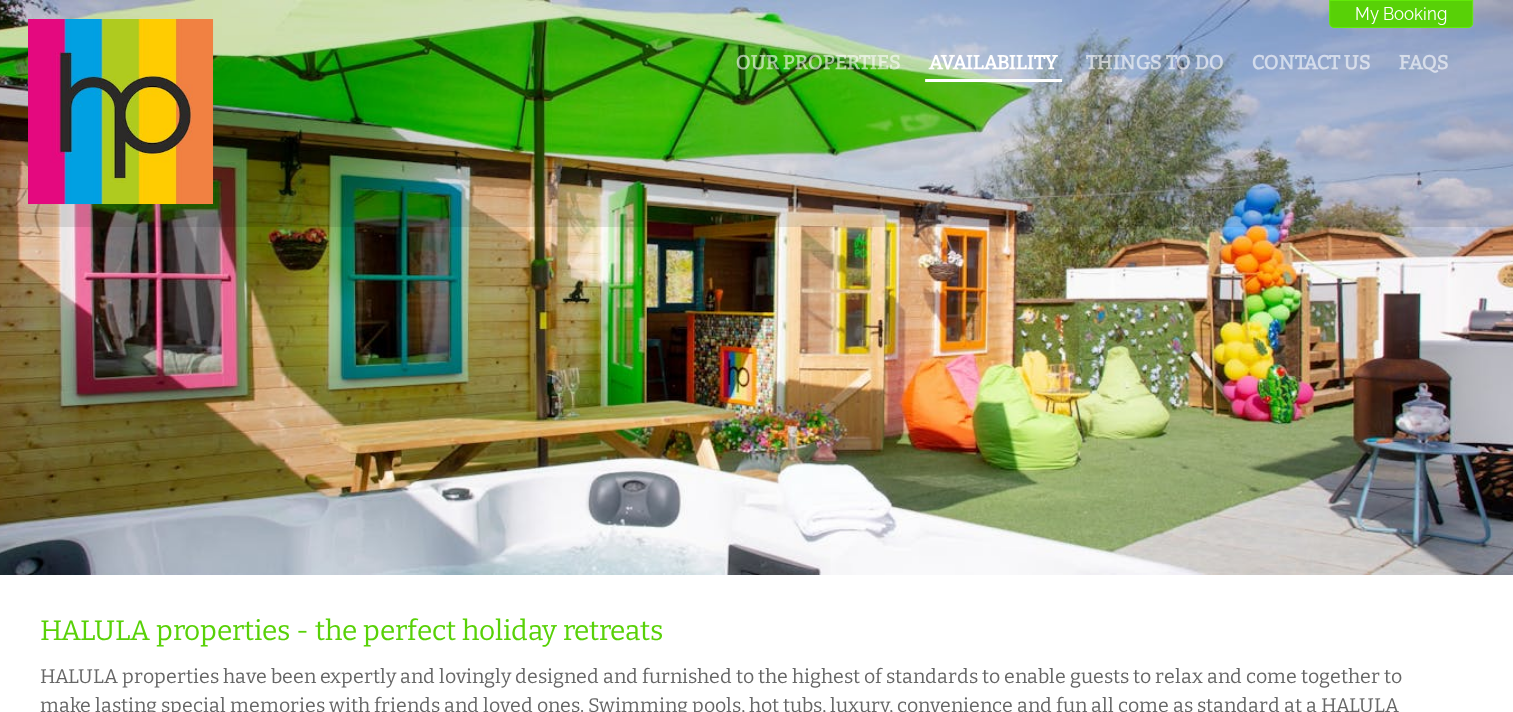 click on "Availability" at bounding box center (993, 62) 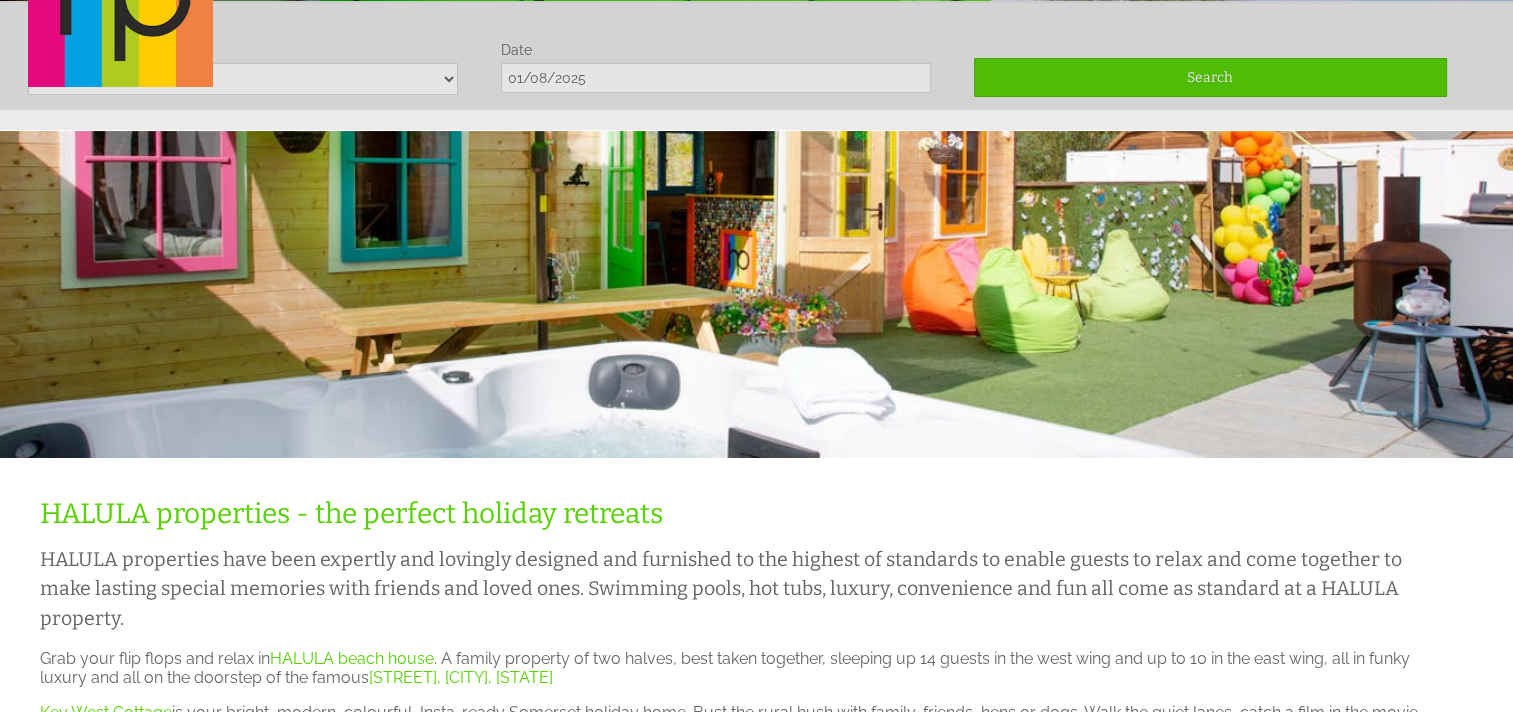 scroll, scrollTop: 118, scrollLeft: 0, axis: vertical 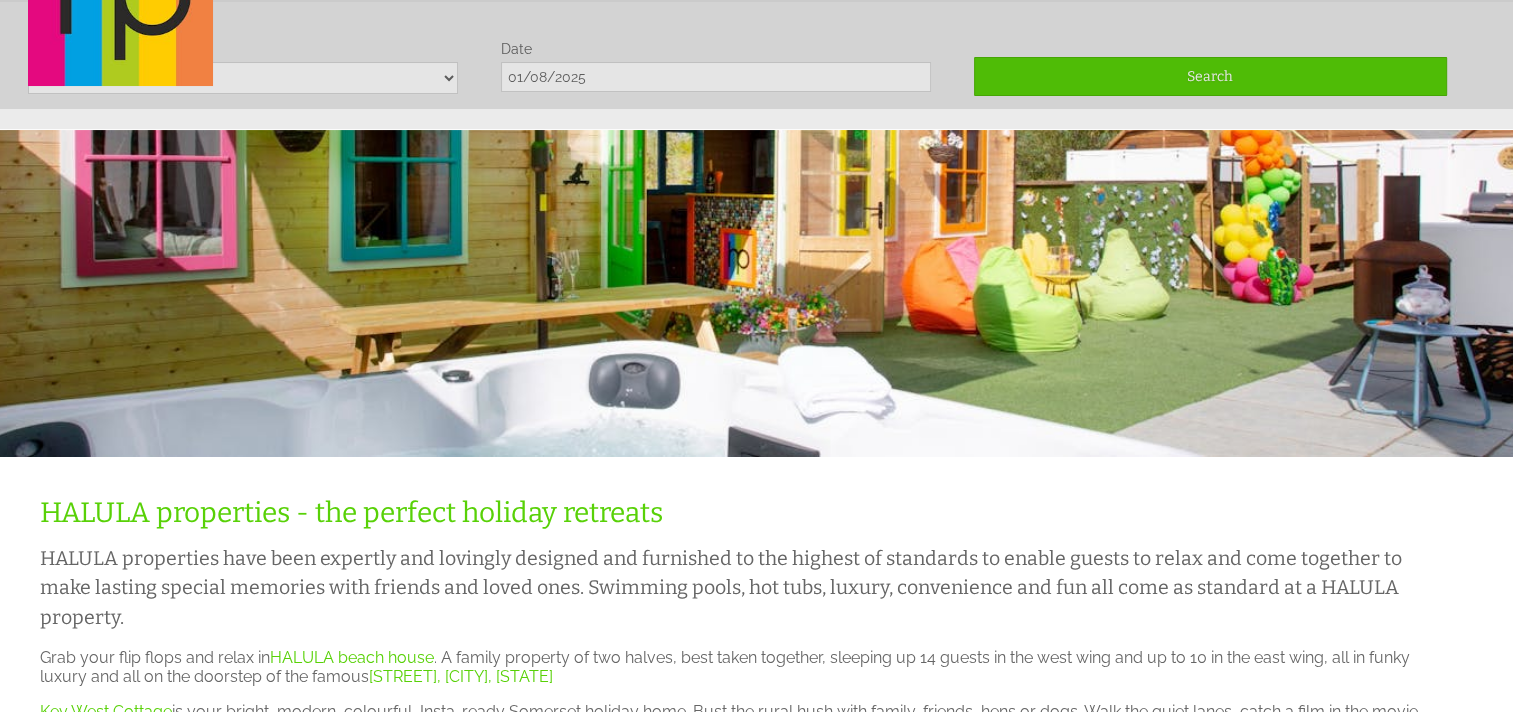 click on "Our Properties
Availability
Things To Do
Contact Us
FAQs
My Booking
My Booking" at bounding box center (744, -5) 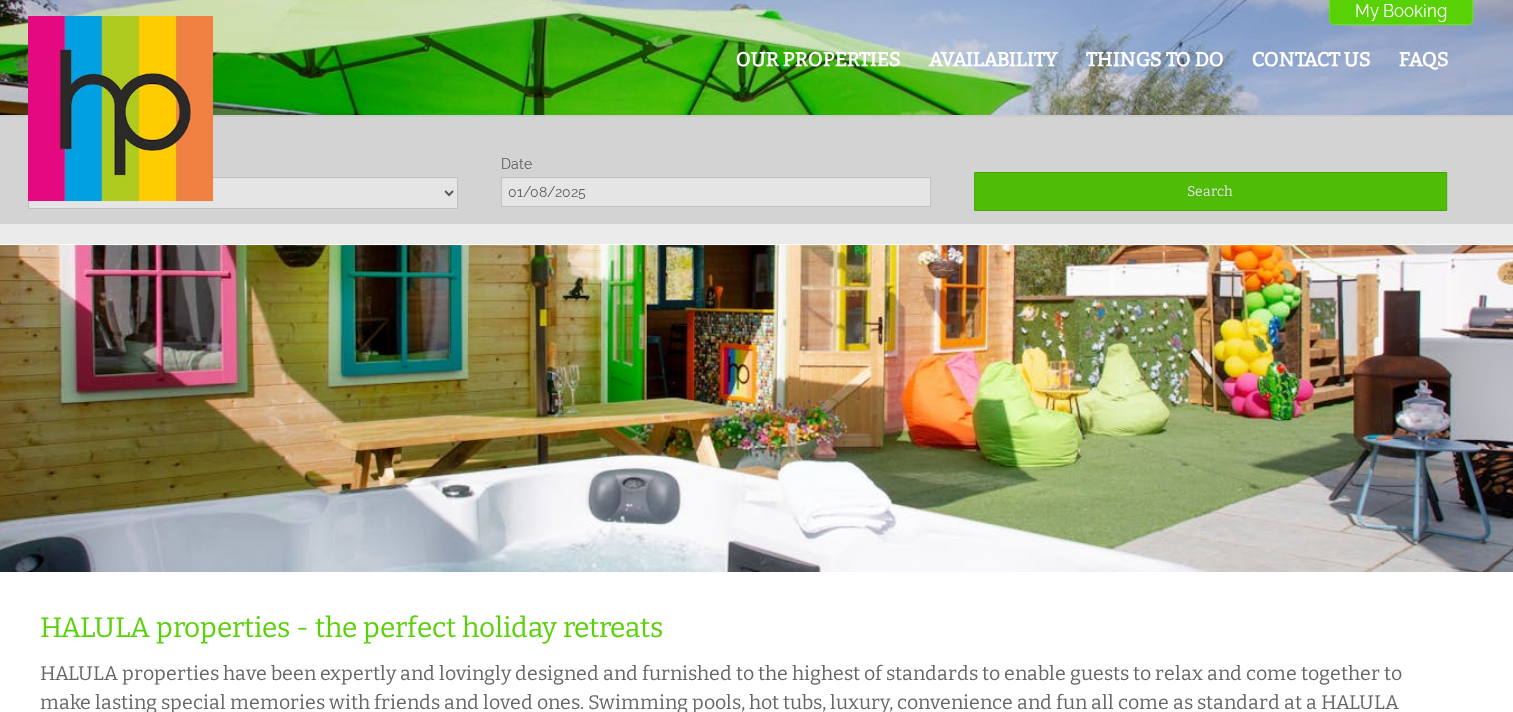 scroll, scrollTop: 0, scrollLeft: 0, axis: both 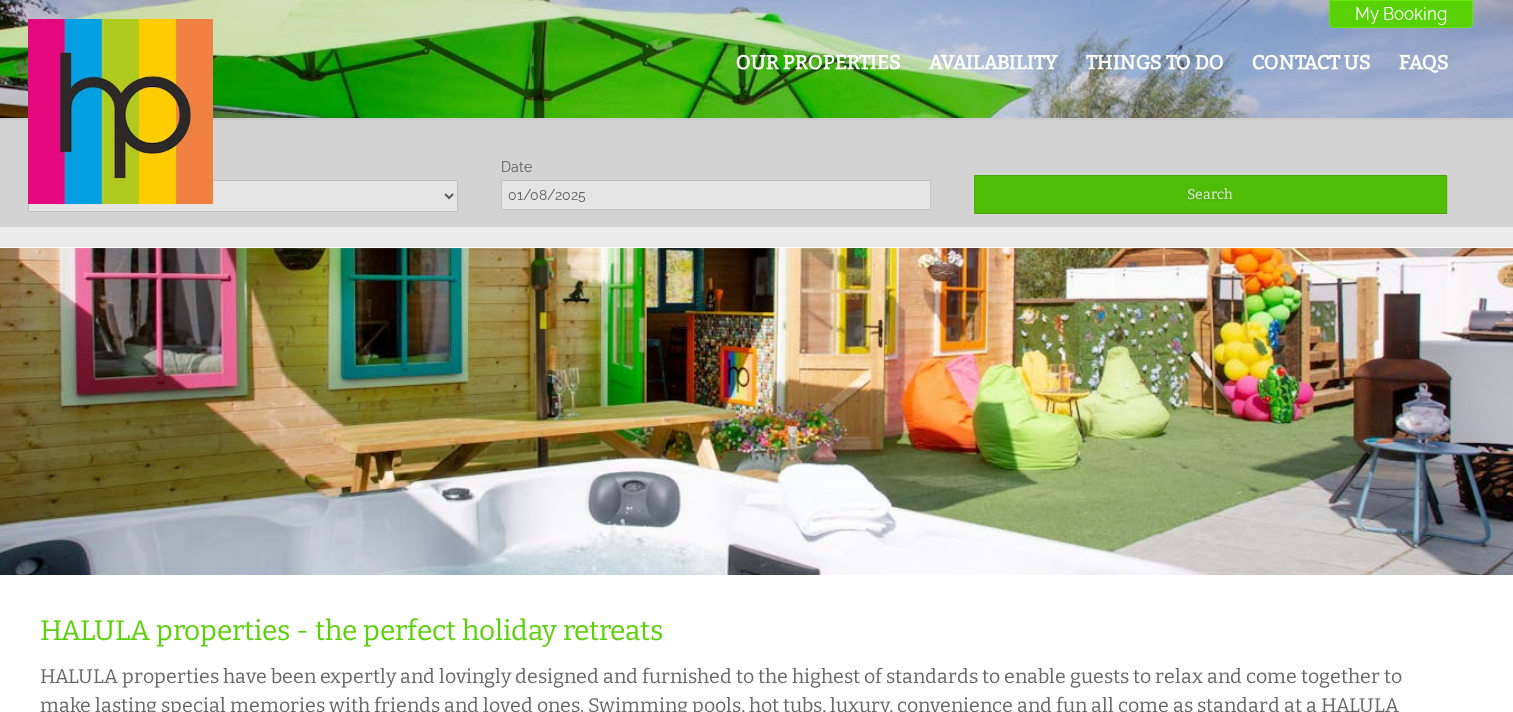 drag, startPoint x: 420, startPoint y: 181, endPoint x: 428, endPoint y: 192, distance: 13.601471 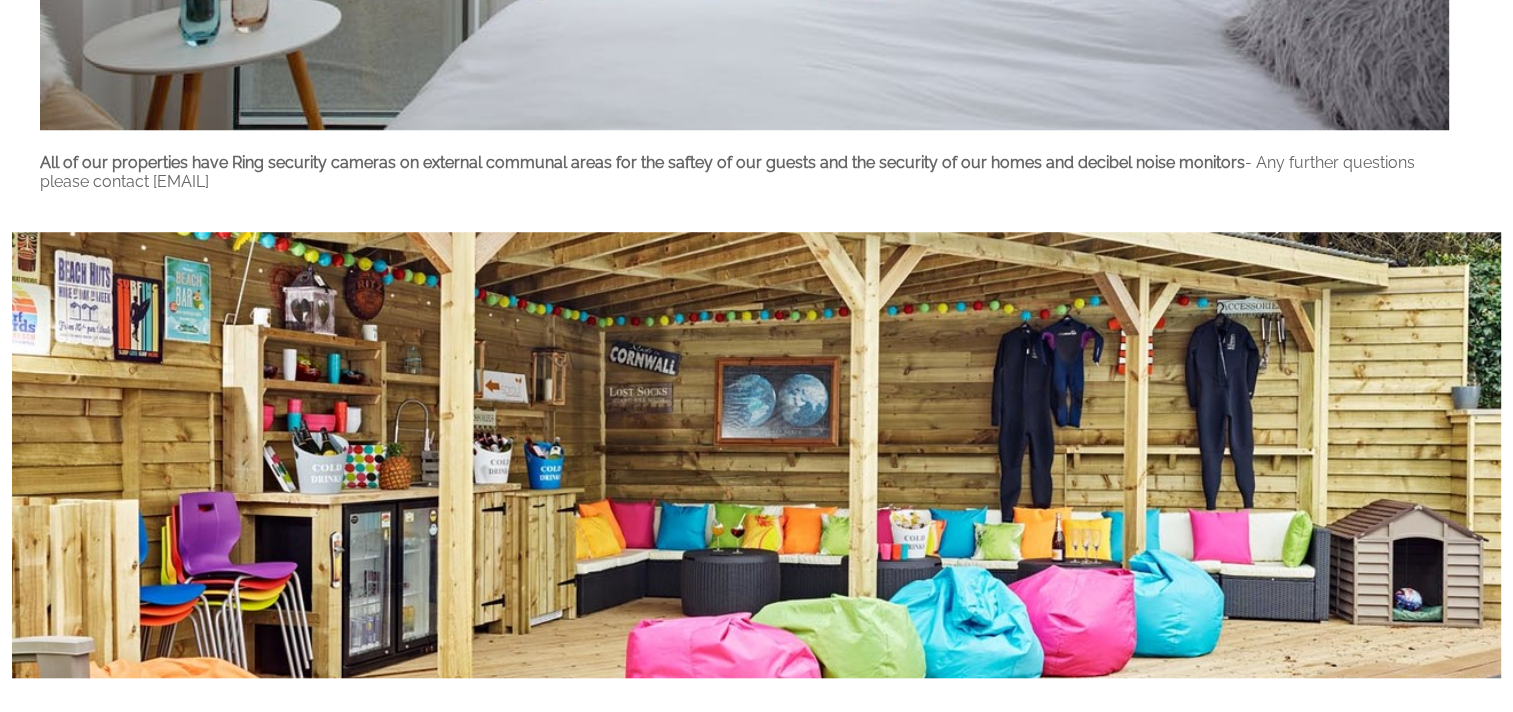 scroll, scrollTop: 2160, scrollLeft: 0, axis: vertical 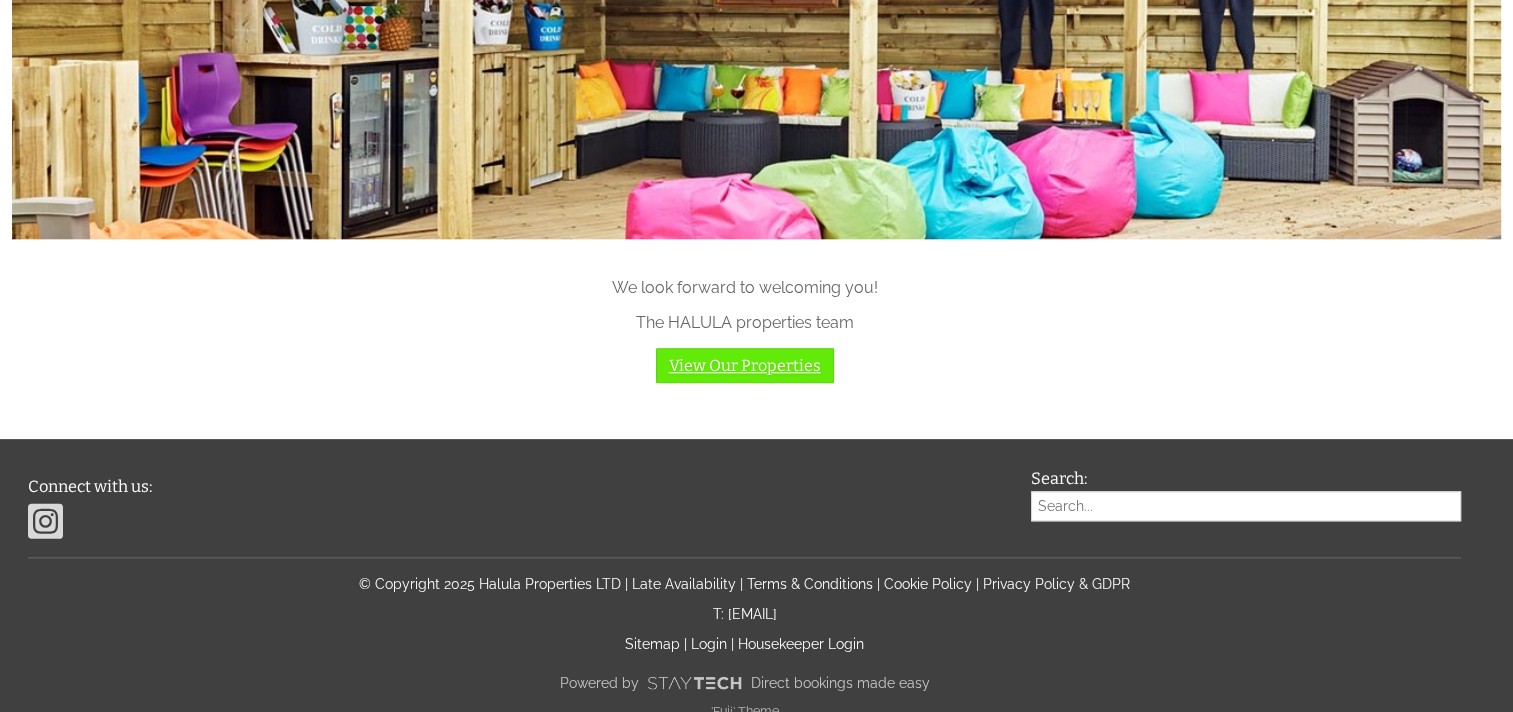 click on "View Our Properties" at bounding box center (745, 365) 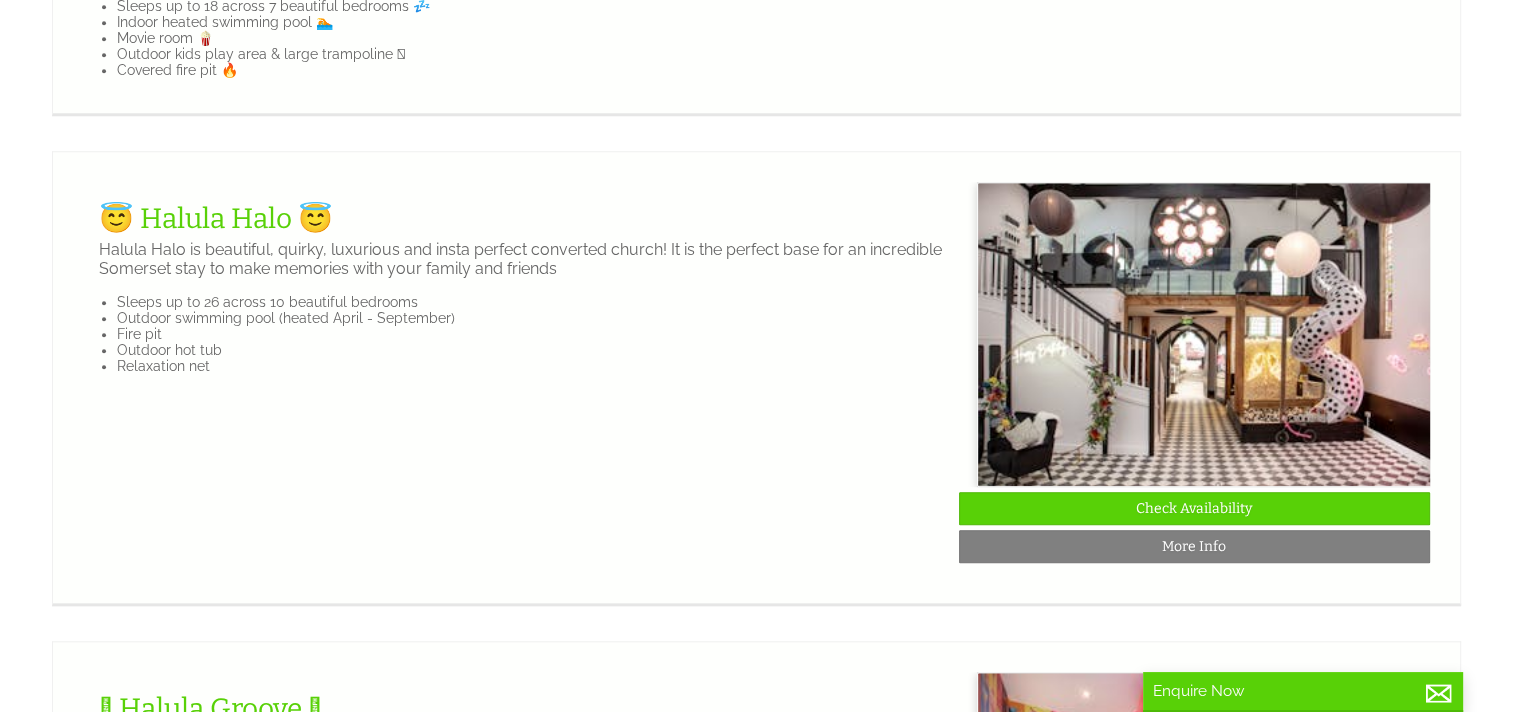 scroll, scrollTop: 0, scrollLeft: 0, axis: both 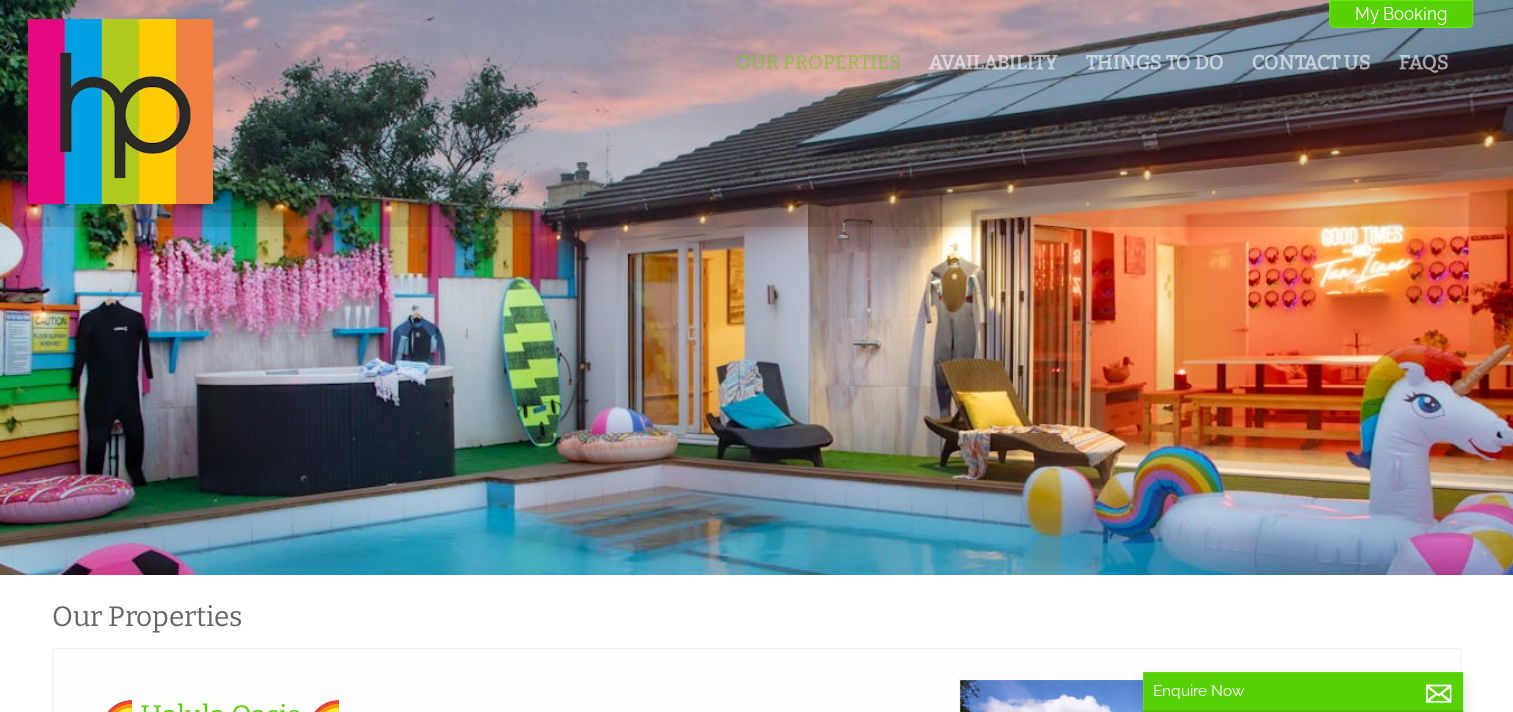 click on "Our Properties
Availability
Things To Do
Contact Us
FAQs
My Booking" at bounding box center (1092, 64) 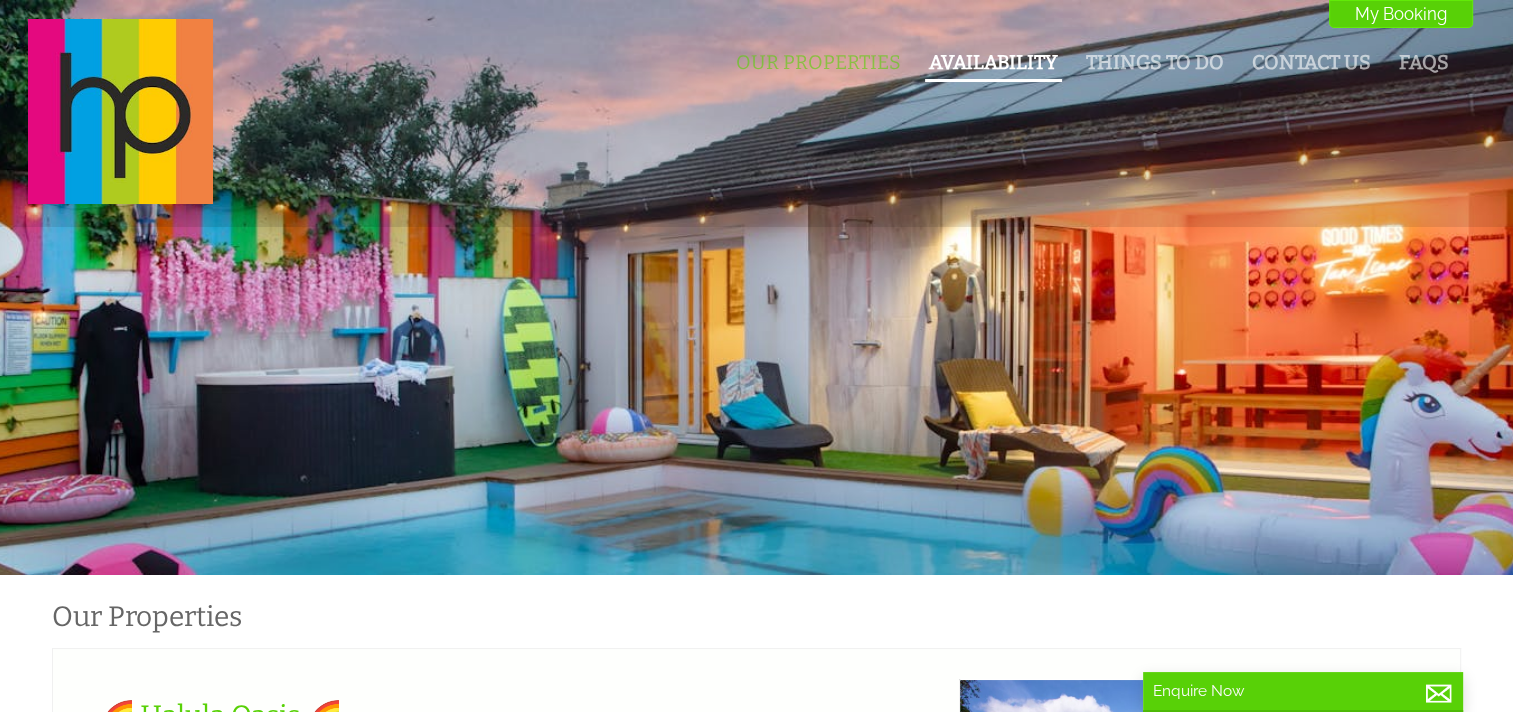 click on "Availability" at bounding box center [993, 62] 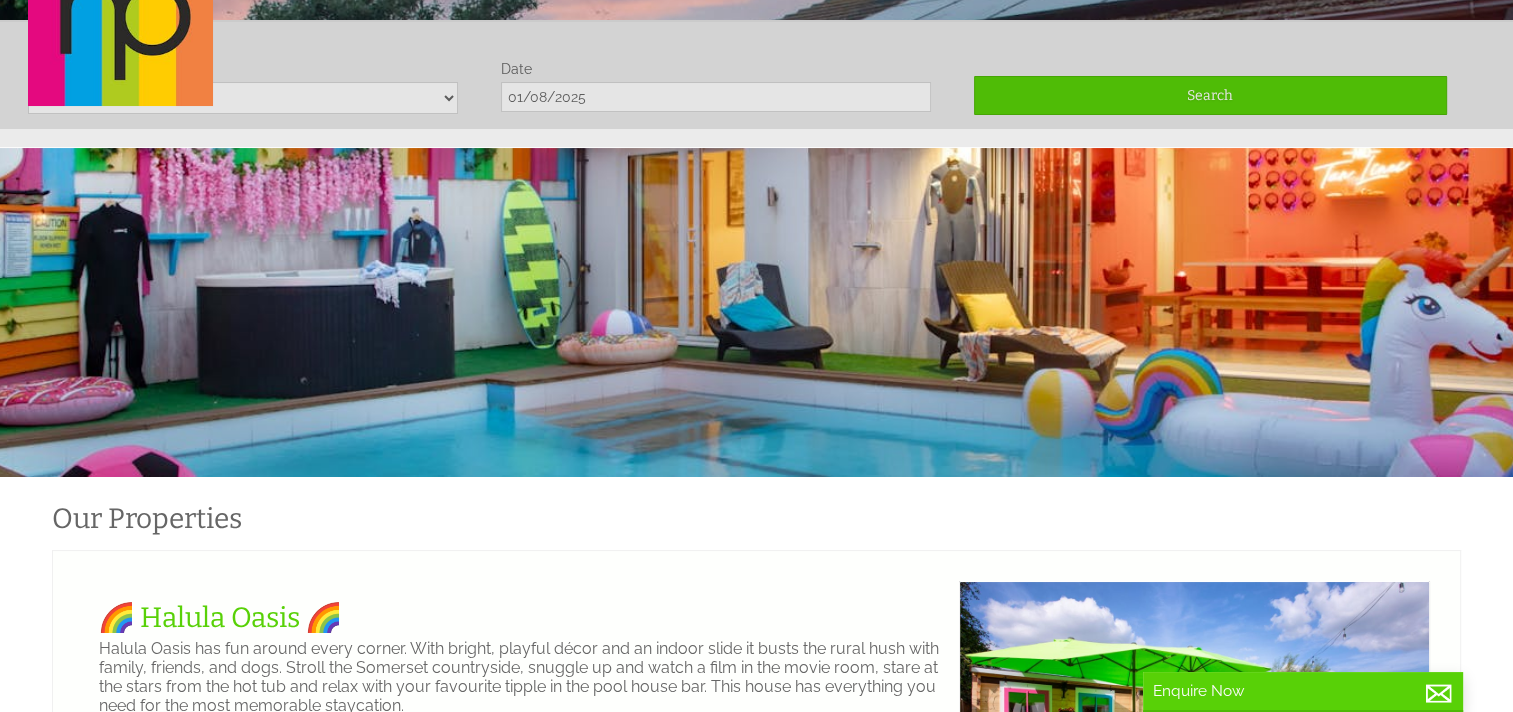 scroll, scrollTop: 118, scrollLeft: 0, axis: vertical 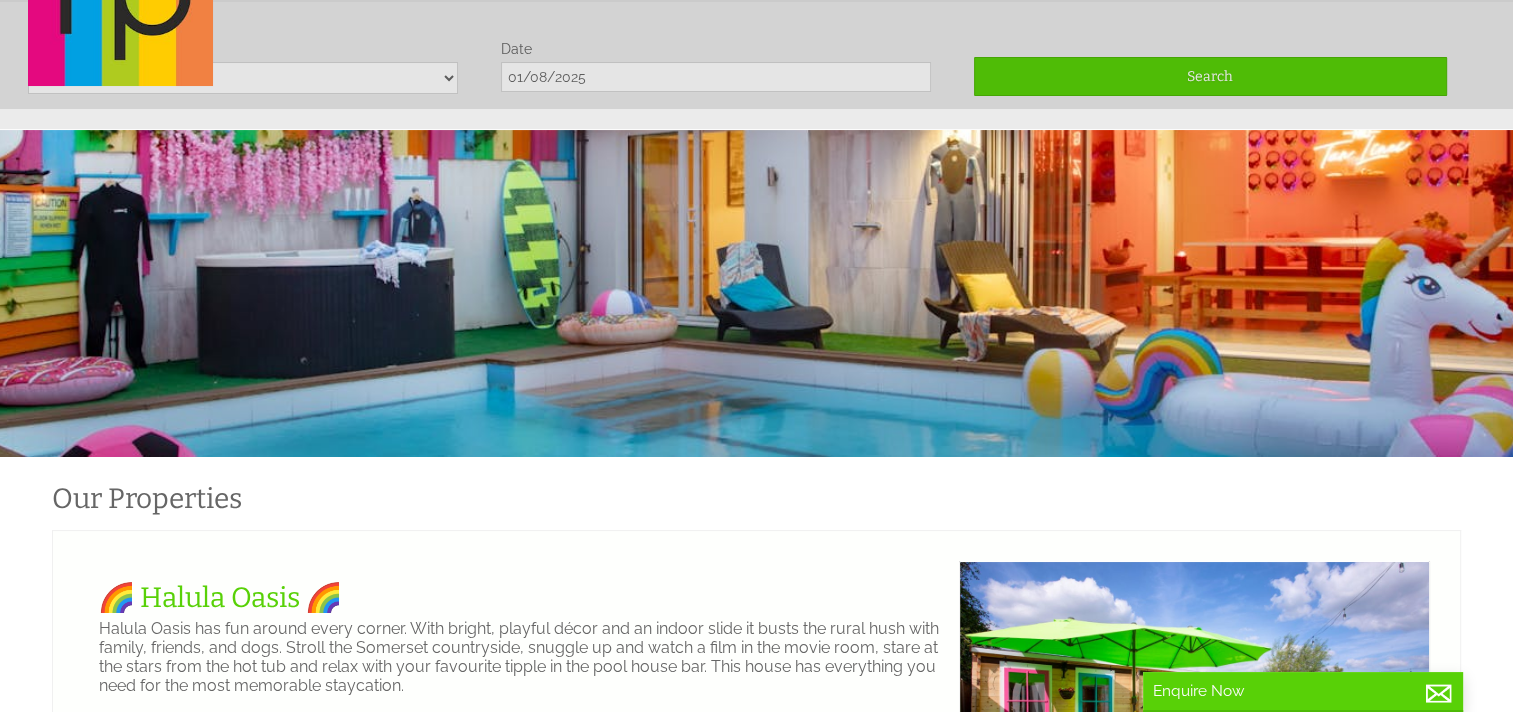click on "Our Properties
Availability
Things To Do
Contact Us
FAQs
My Booking
My Booking" at bounding box center (744, -5) 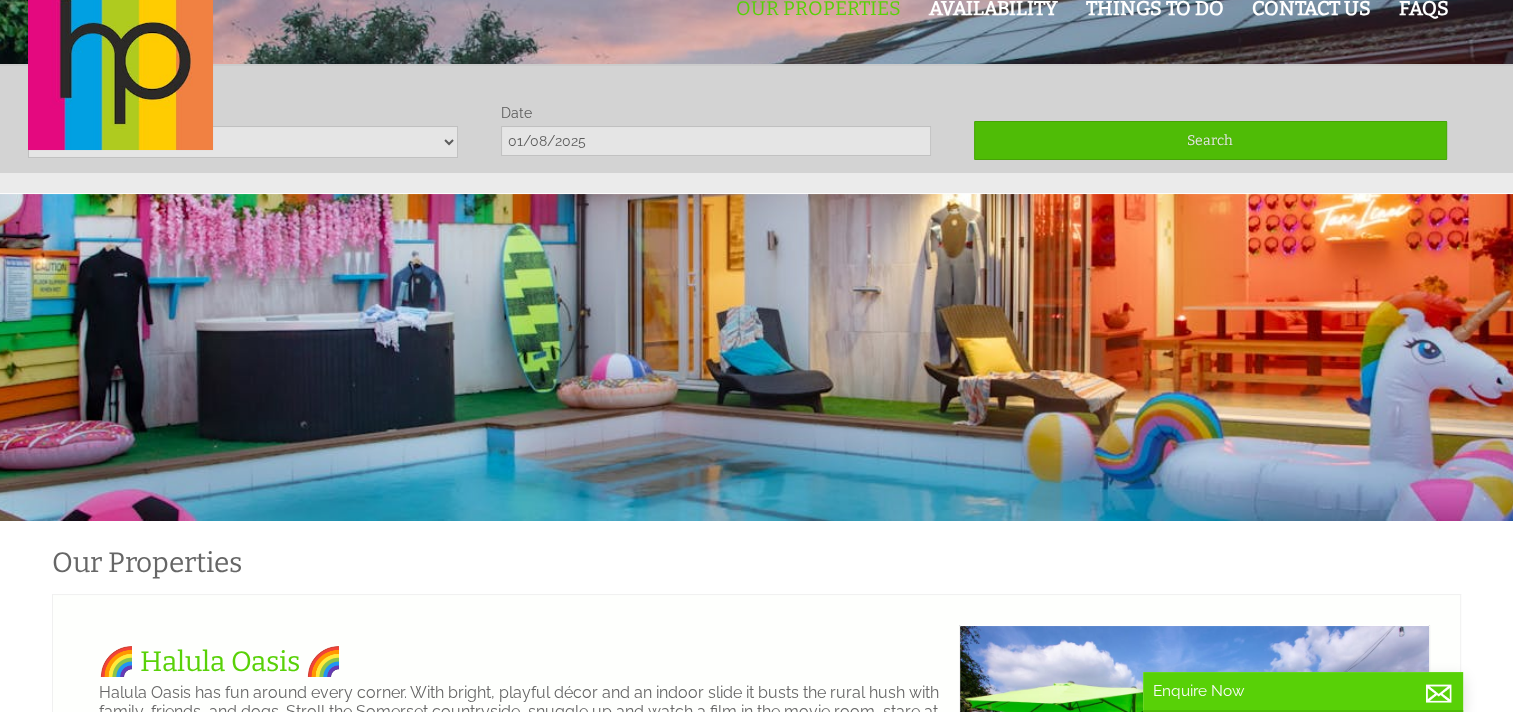 scroll, scrollTop: 0, scrollLeft: 0, axis: both 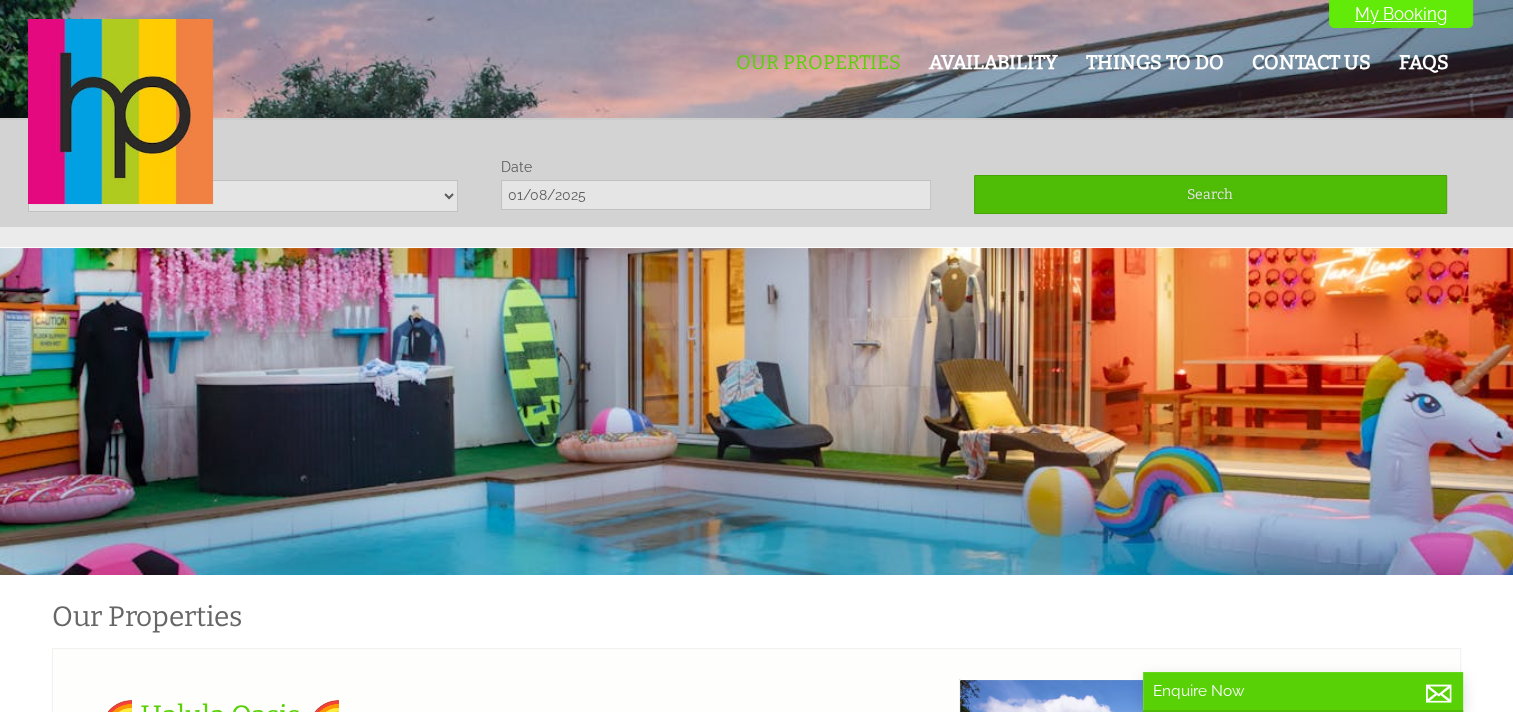 click on "My Booking" at bounding box center [1401, 14] 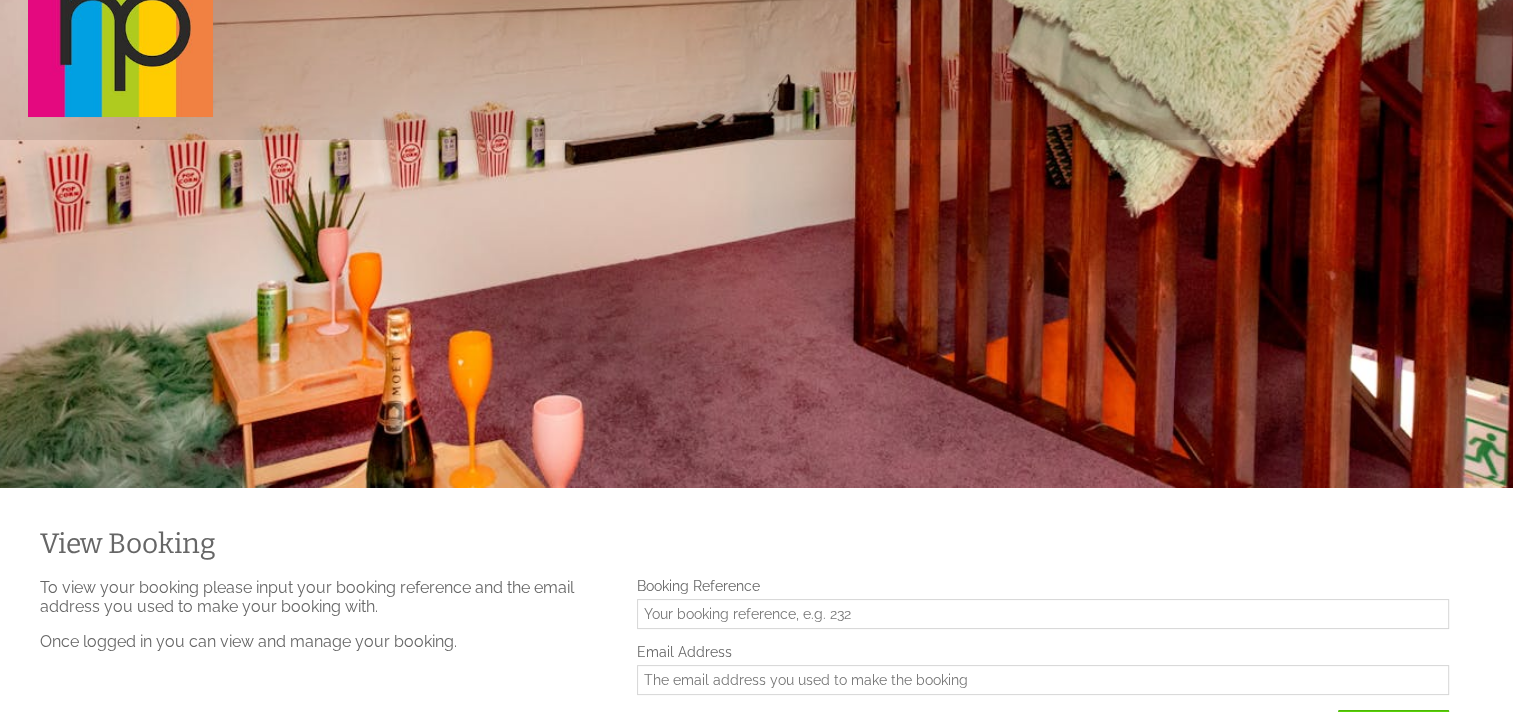 scroll, scrollTop: 0, scrollLeft: 0, axis: both 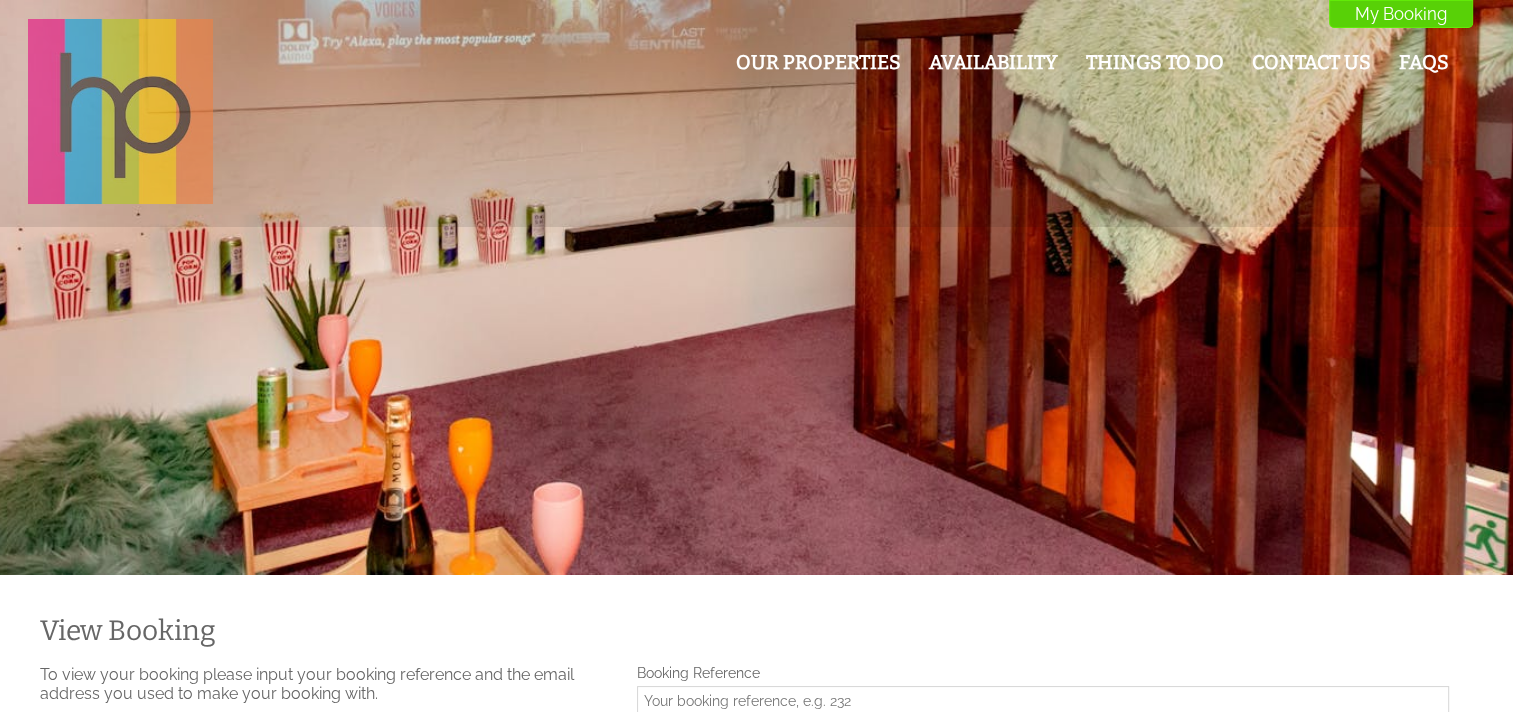 click at bounding box center [120, 111] 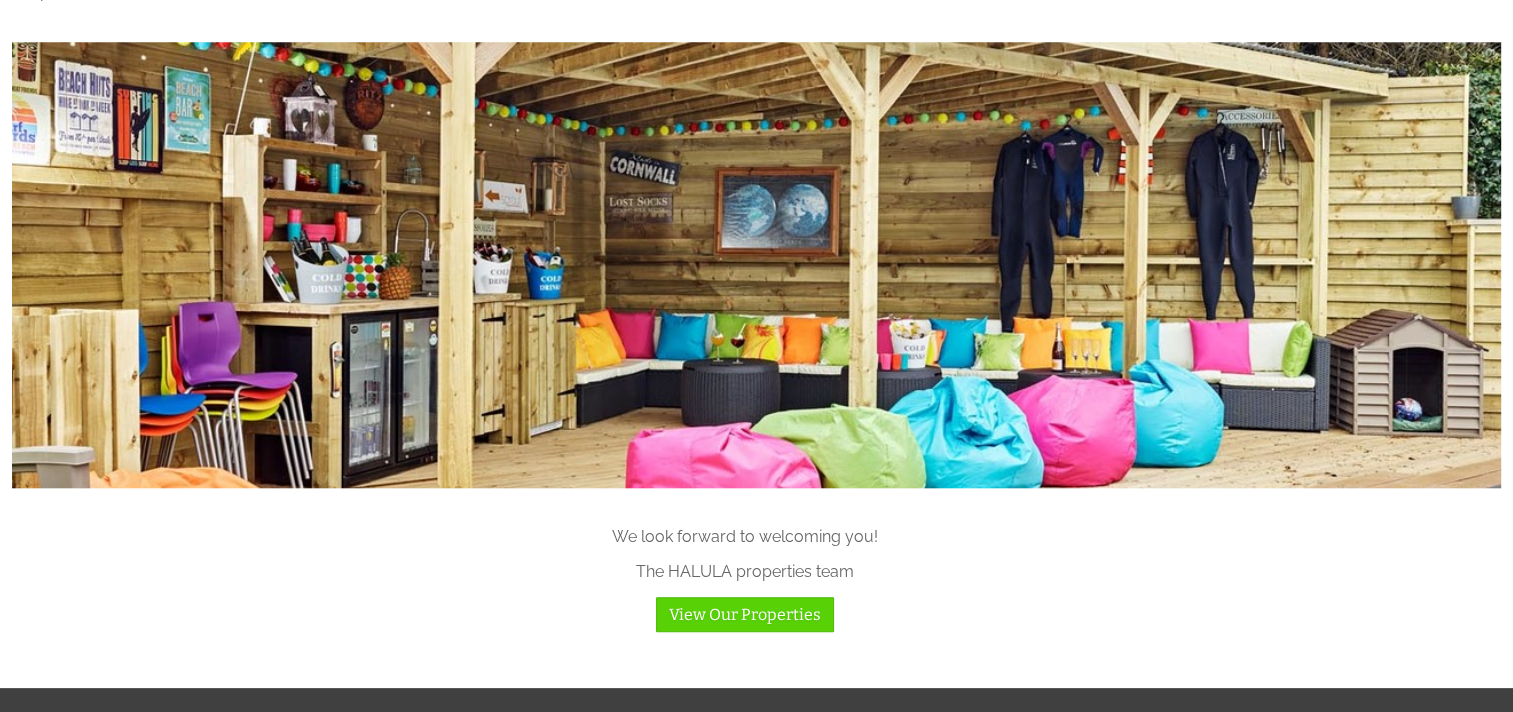 scroll, scrollTop: 2160, scrollLeft: 0, axis: vertical 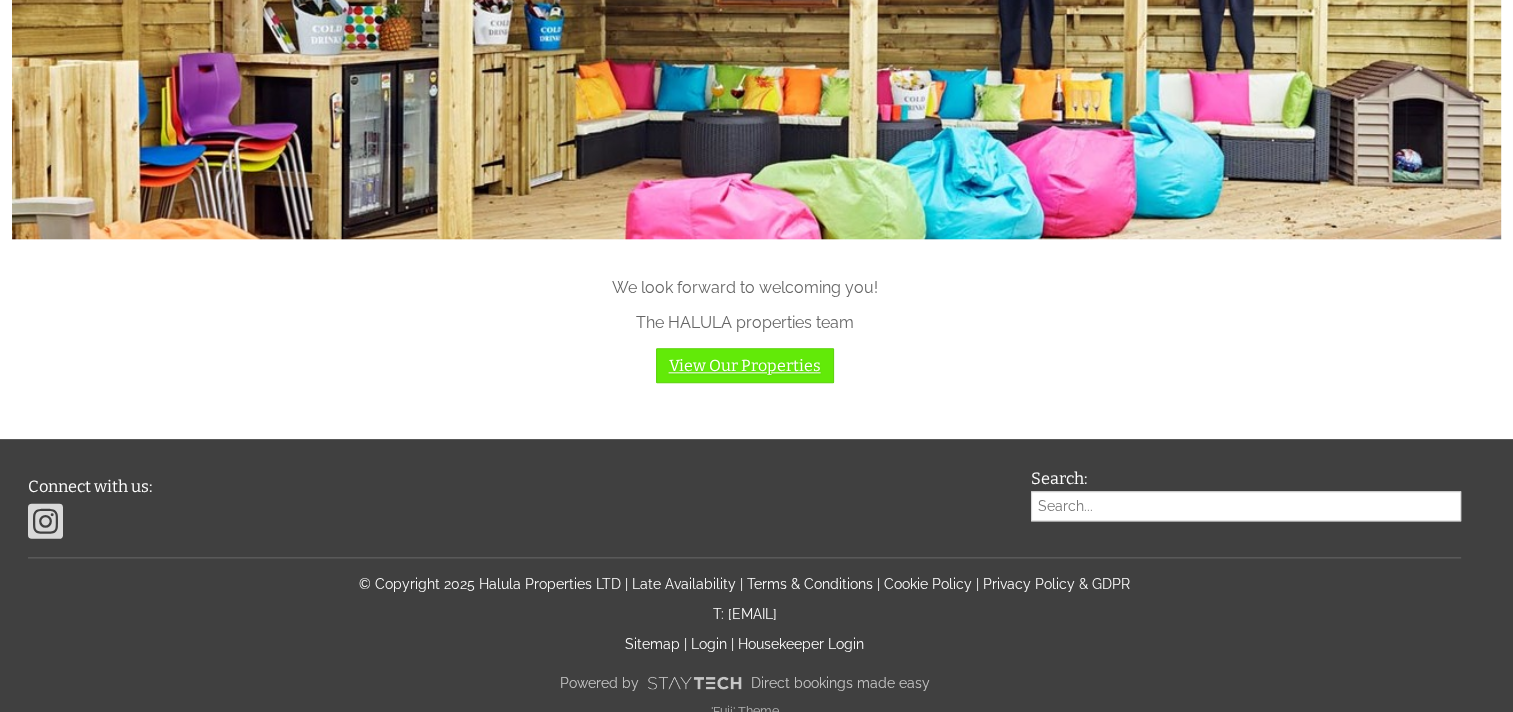 click on "View Our Properties" at bounding box center [745, 365] 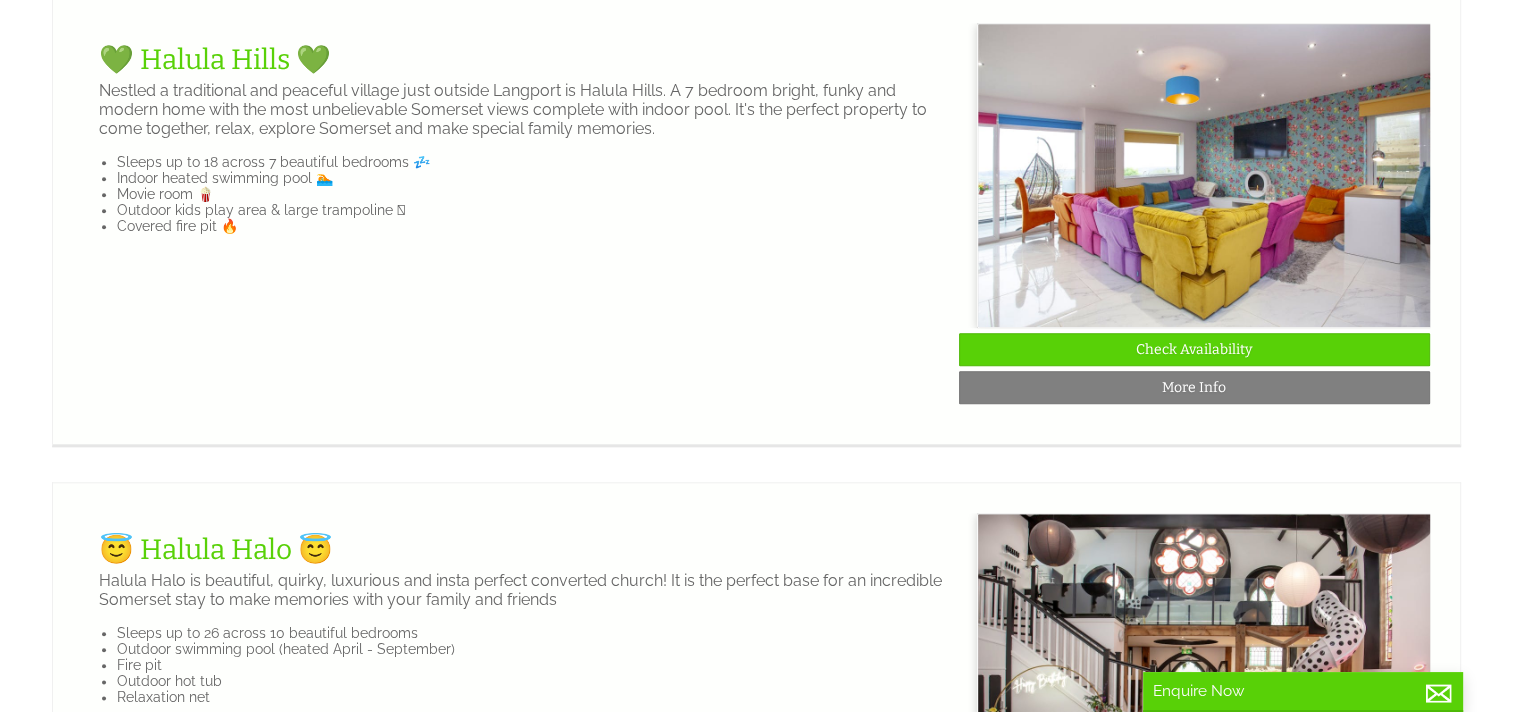 scroll, scrollTop: 0, scrollLeft: 0, axis: both 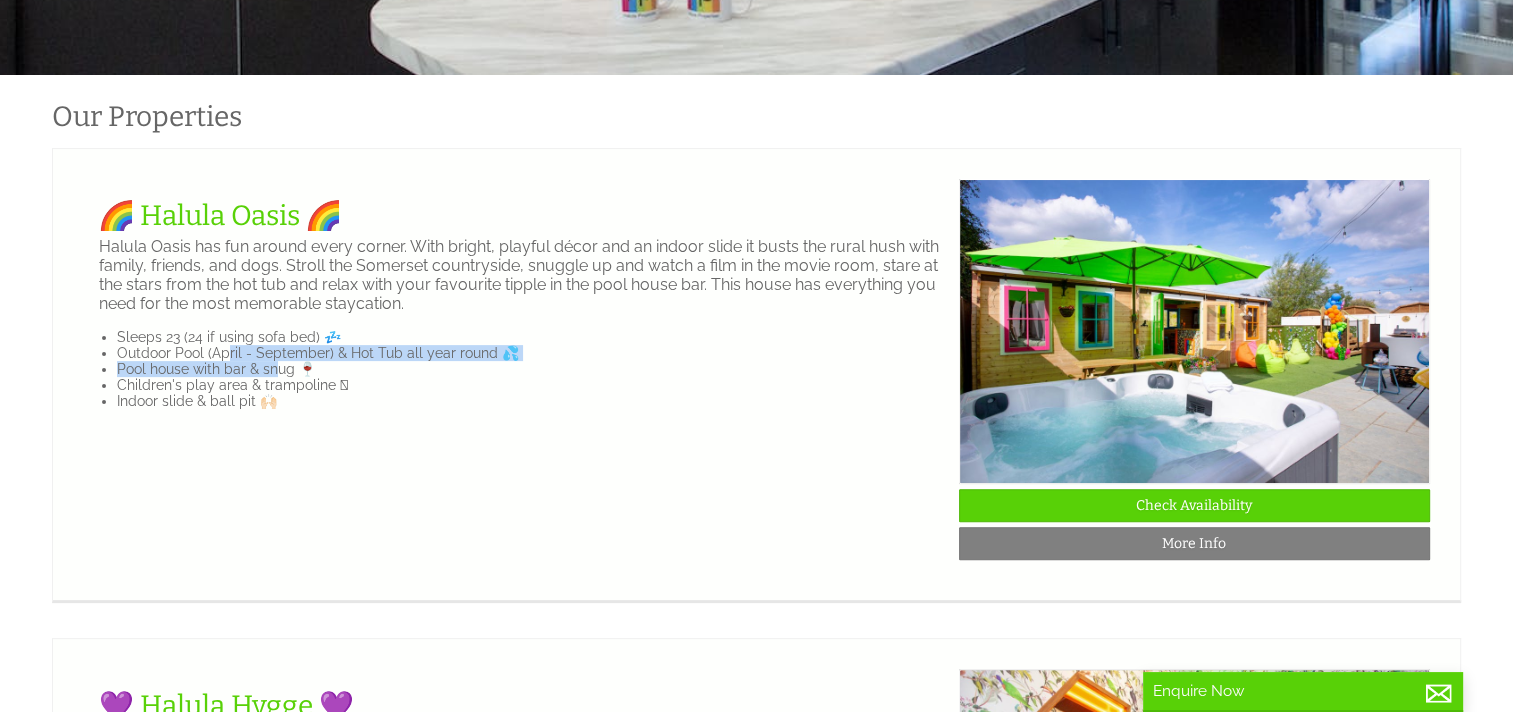 drag, startPoint x: 228, startPoint y: 364, endPoint x: 276, endPoint y: 378, distance: 50 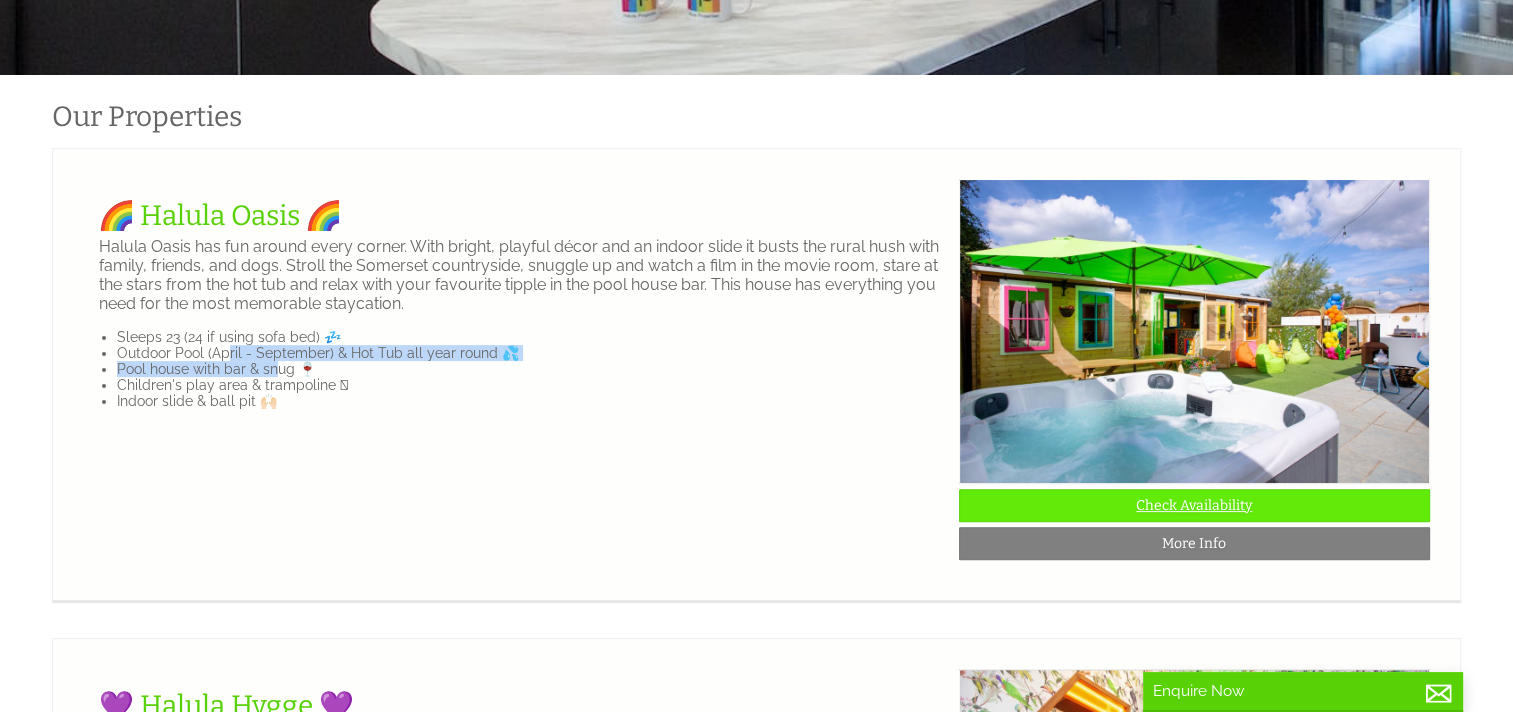 click on "Check Availability" at bounding box center (1194, 505) 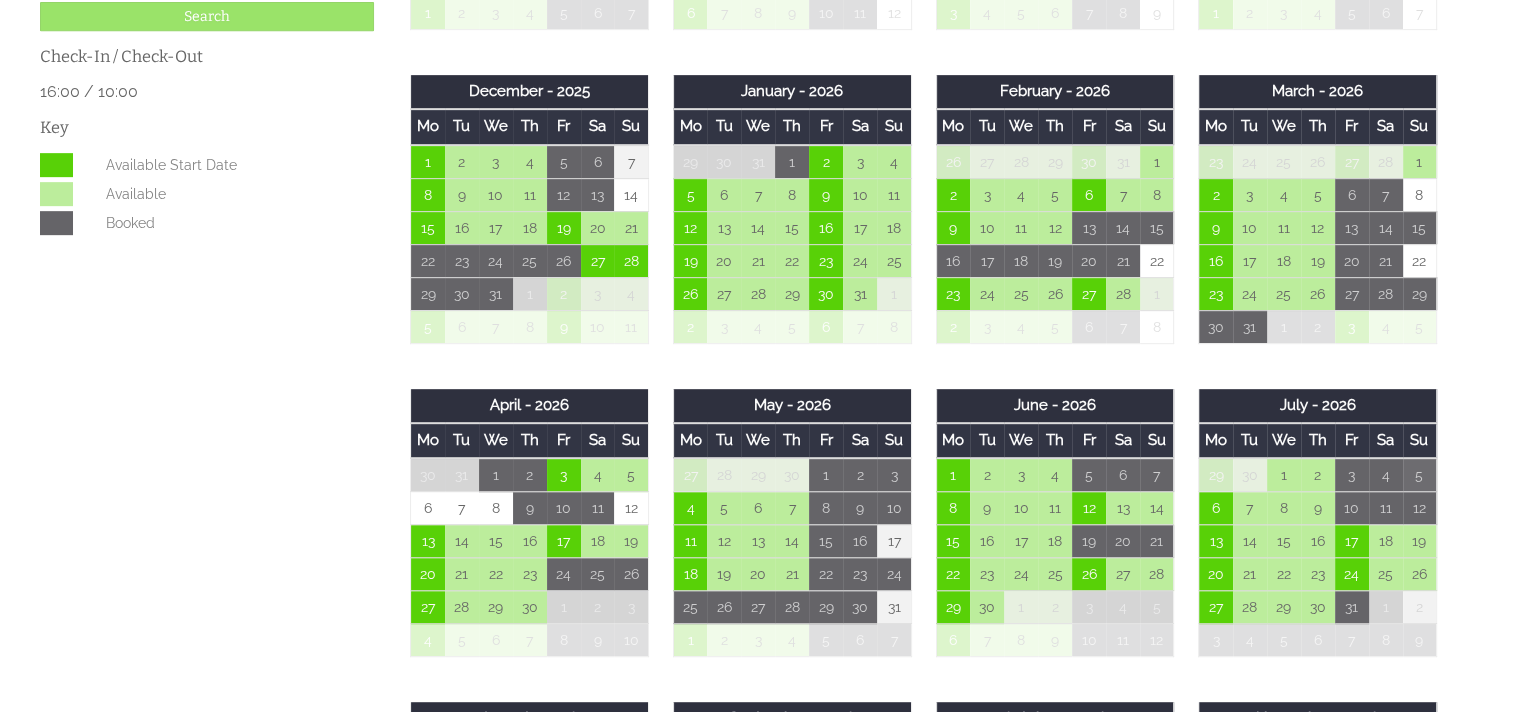 scroll, scrollTop: 900, scrollLeft: 0, axis: vertical 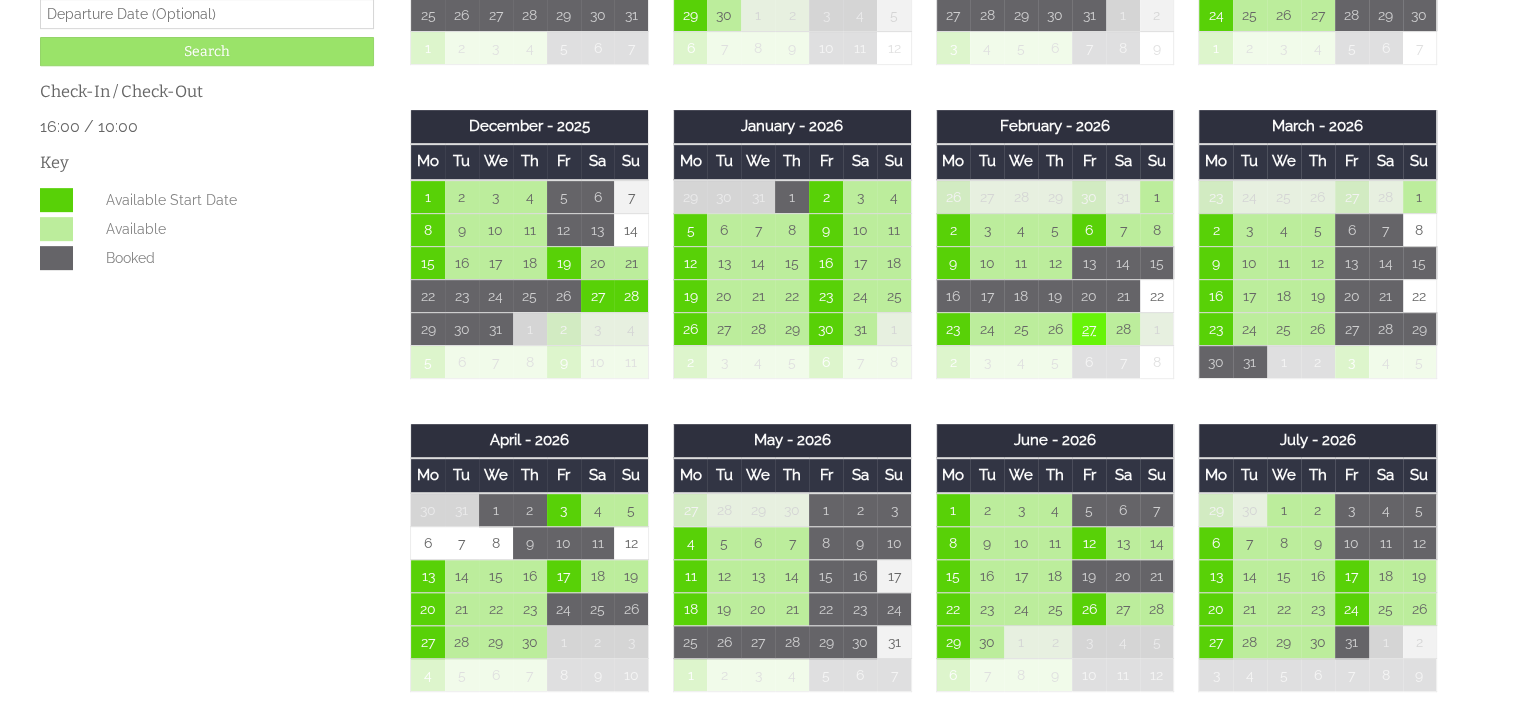 click on "27" at bounding box center (1089, 328) 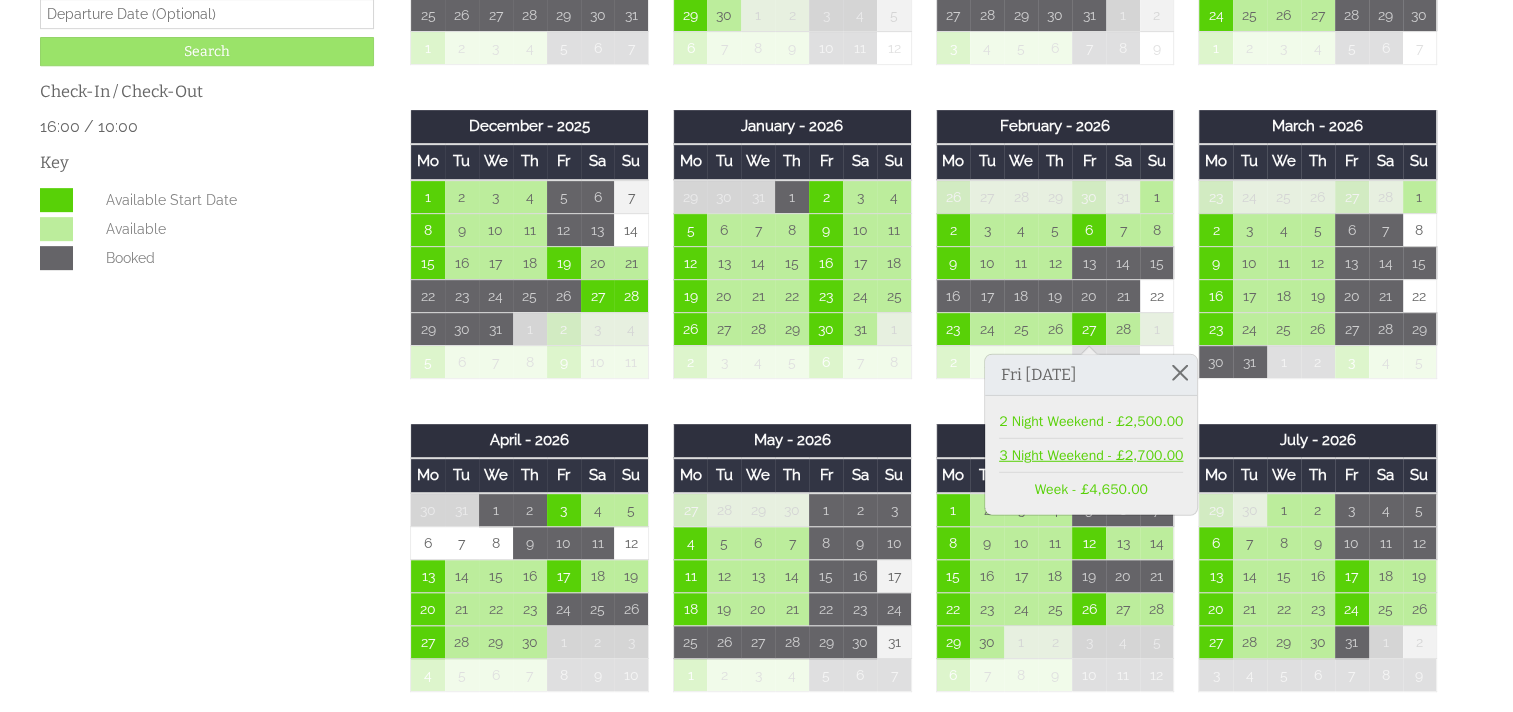 click on "3 Night Weekend  - £2,700.00" at bounding box center [1091, 455] 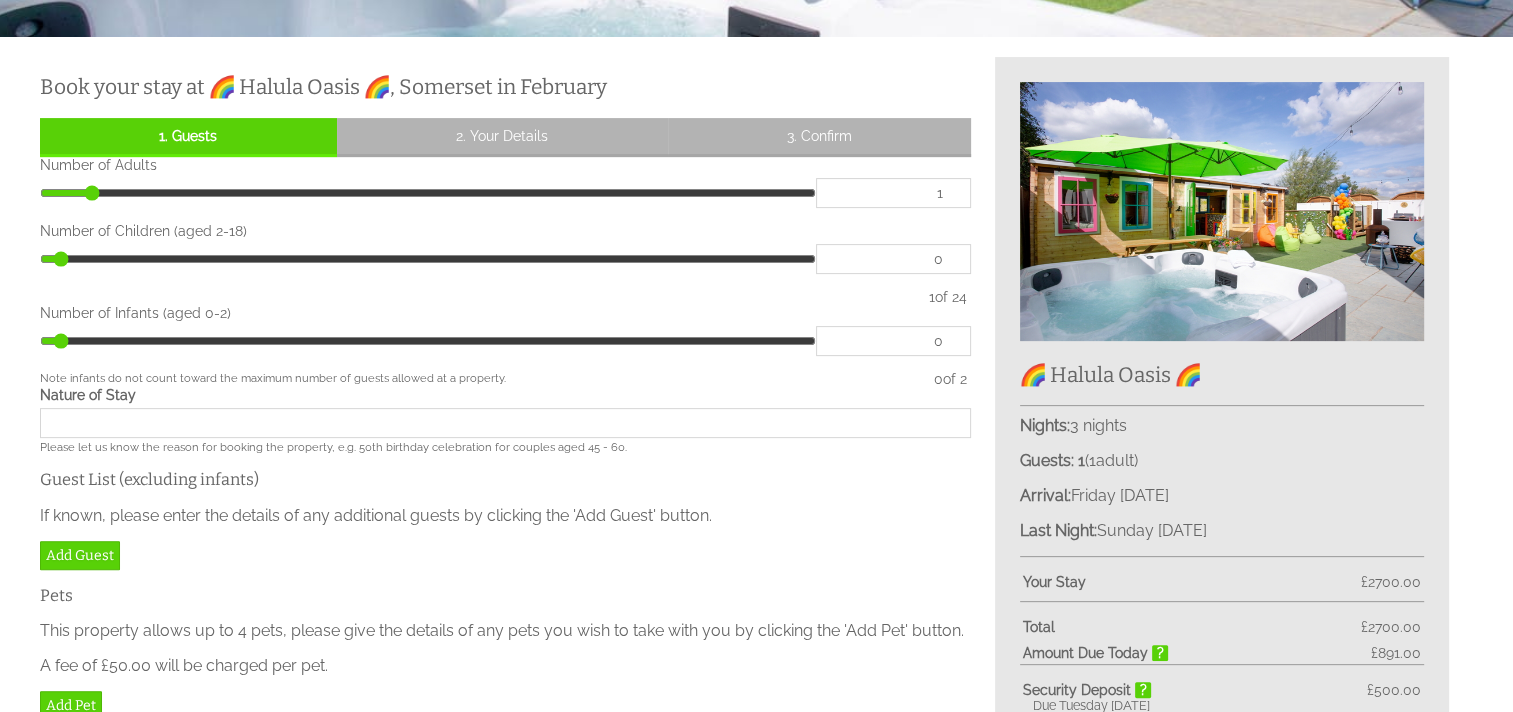scroll, scrollTop: 800, scrollLeft: 0, axis: vertical 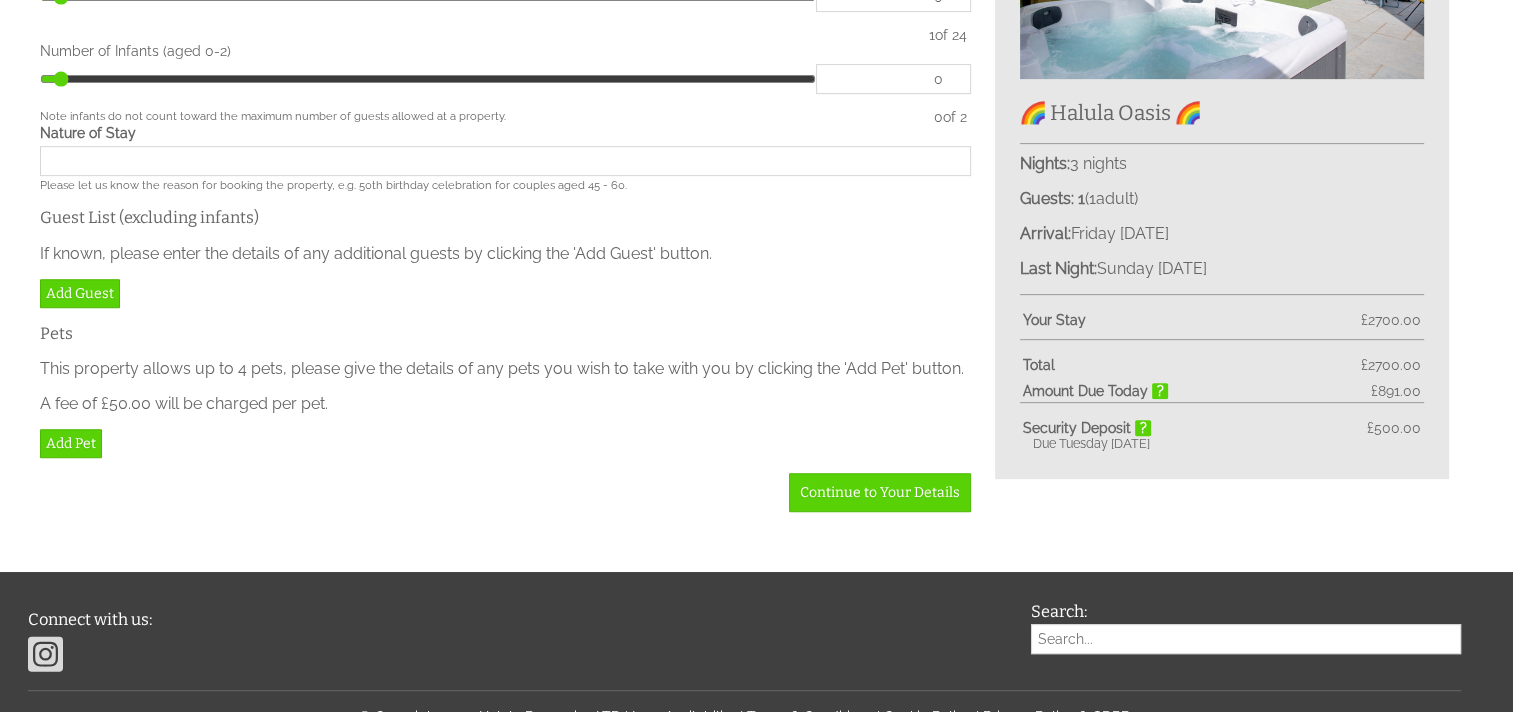 click on "Make a Booking at 🌈 Halula Oasis 🌈 for Friday [DATE]
Book your stay at 🌈 Halula Oasis 🌈 for £2,700.00" at bounding box center [756, -114] 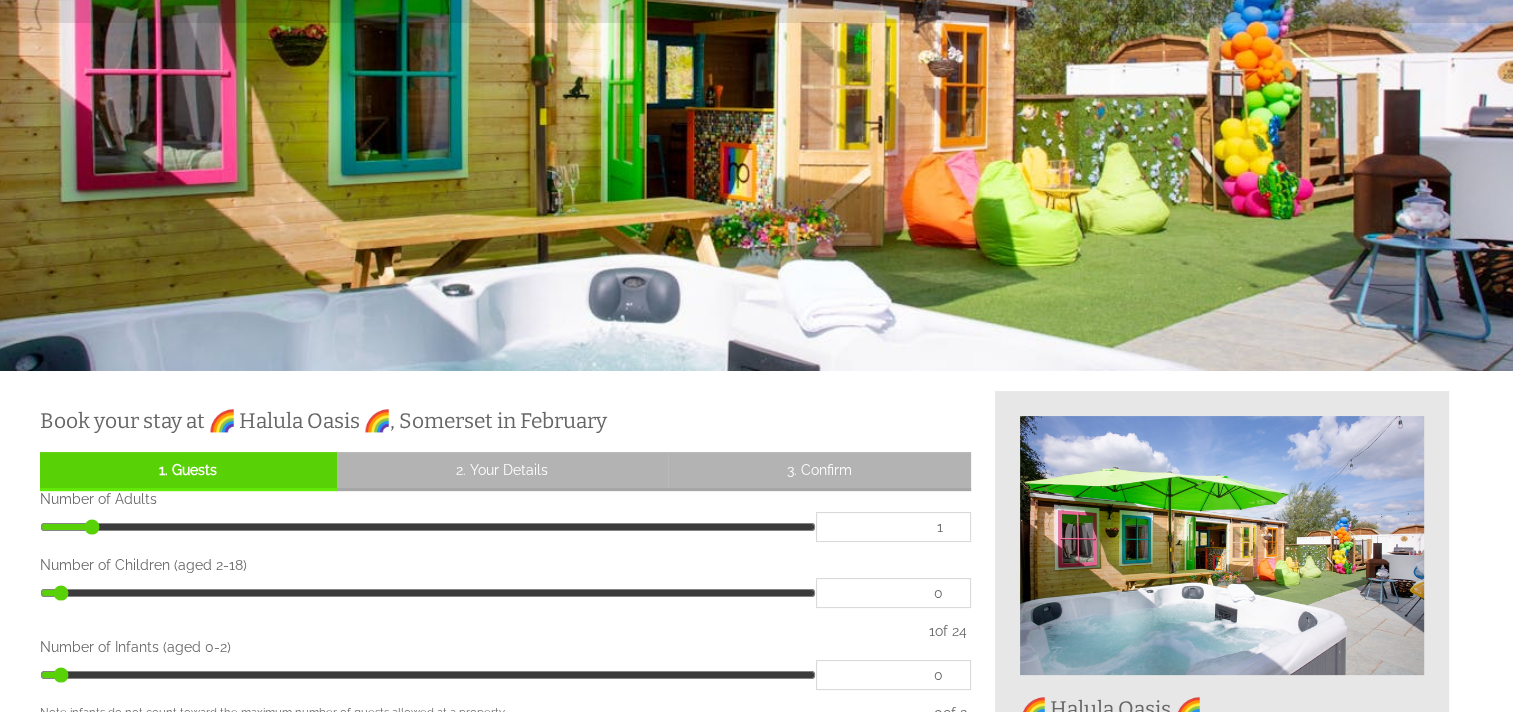 scroll, scrollTop: 0, scrollLeft: 0, axis: both 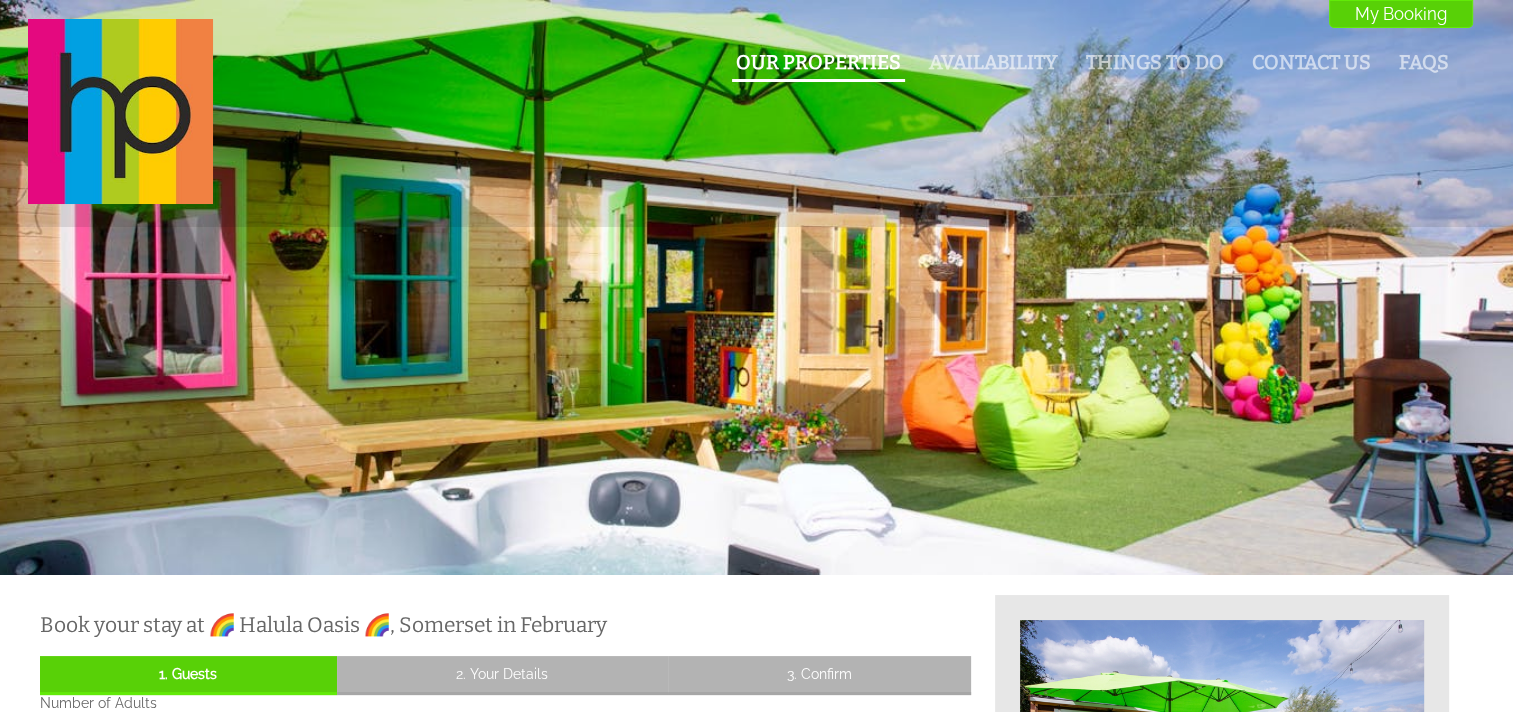 click on "Our Properties" at bounding box center (818, 62) 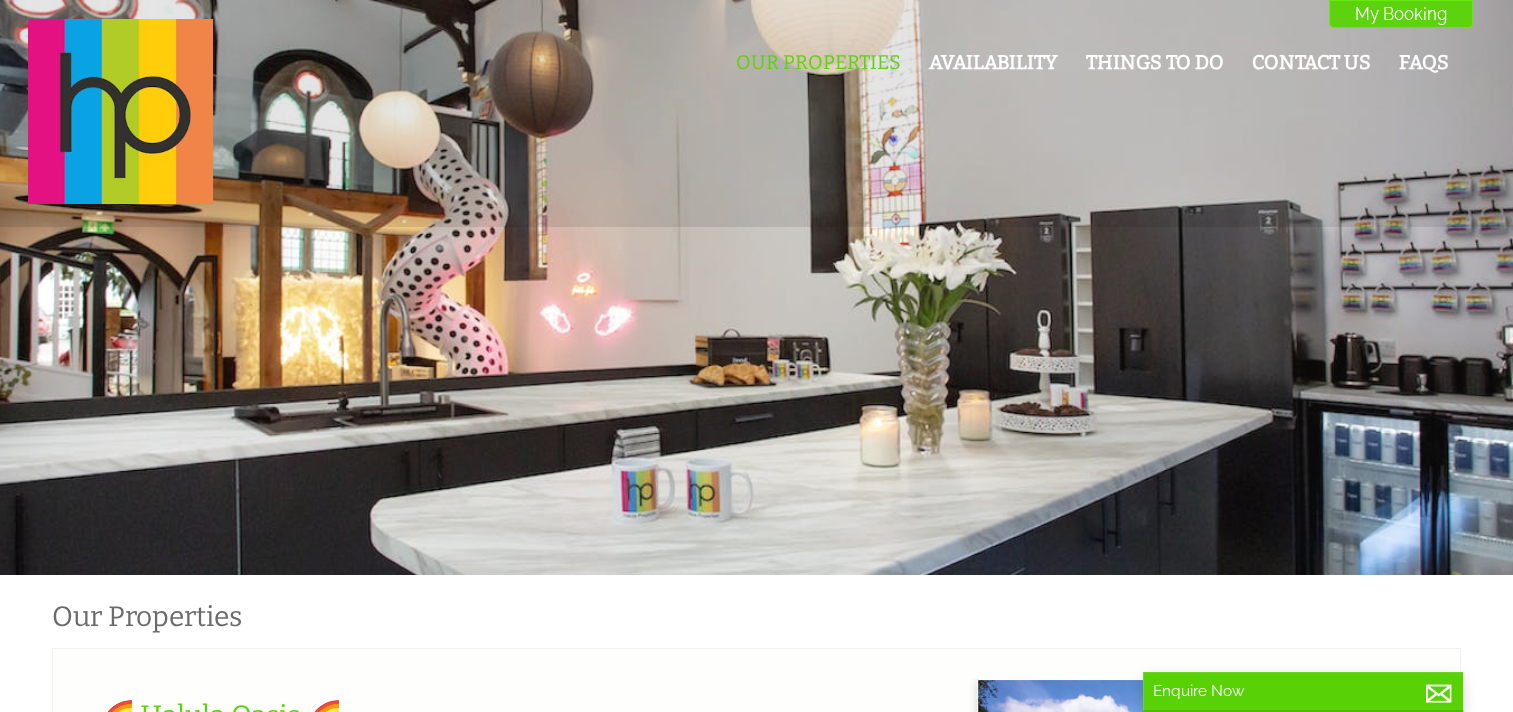 scroll, scrollTop: 0, scrollLeft: 18, axis: horizontal 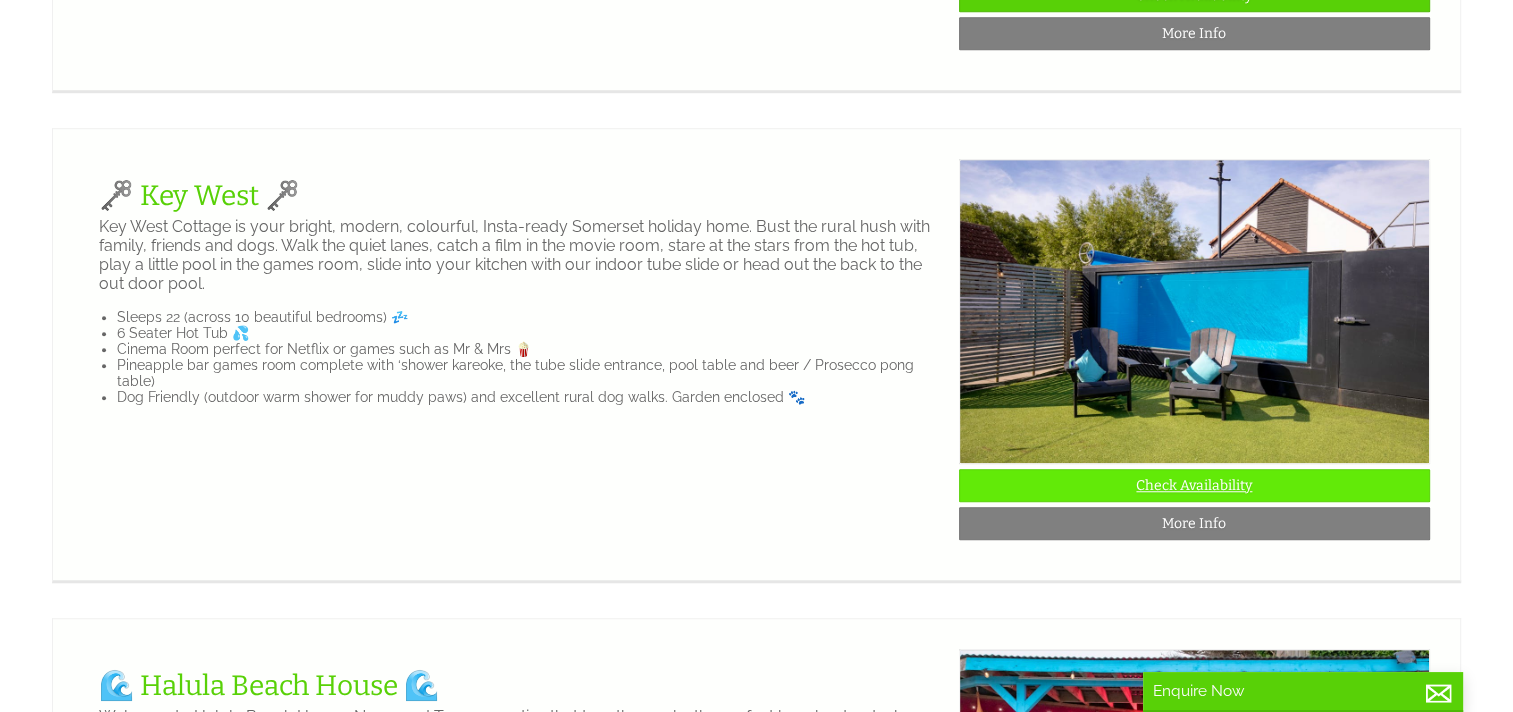 click on "Check Availability" at bounding box center [1194, 485] 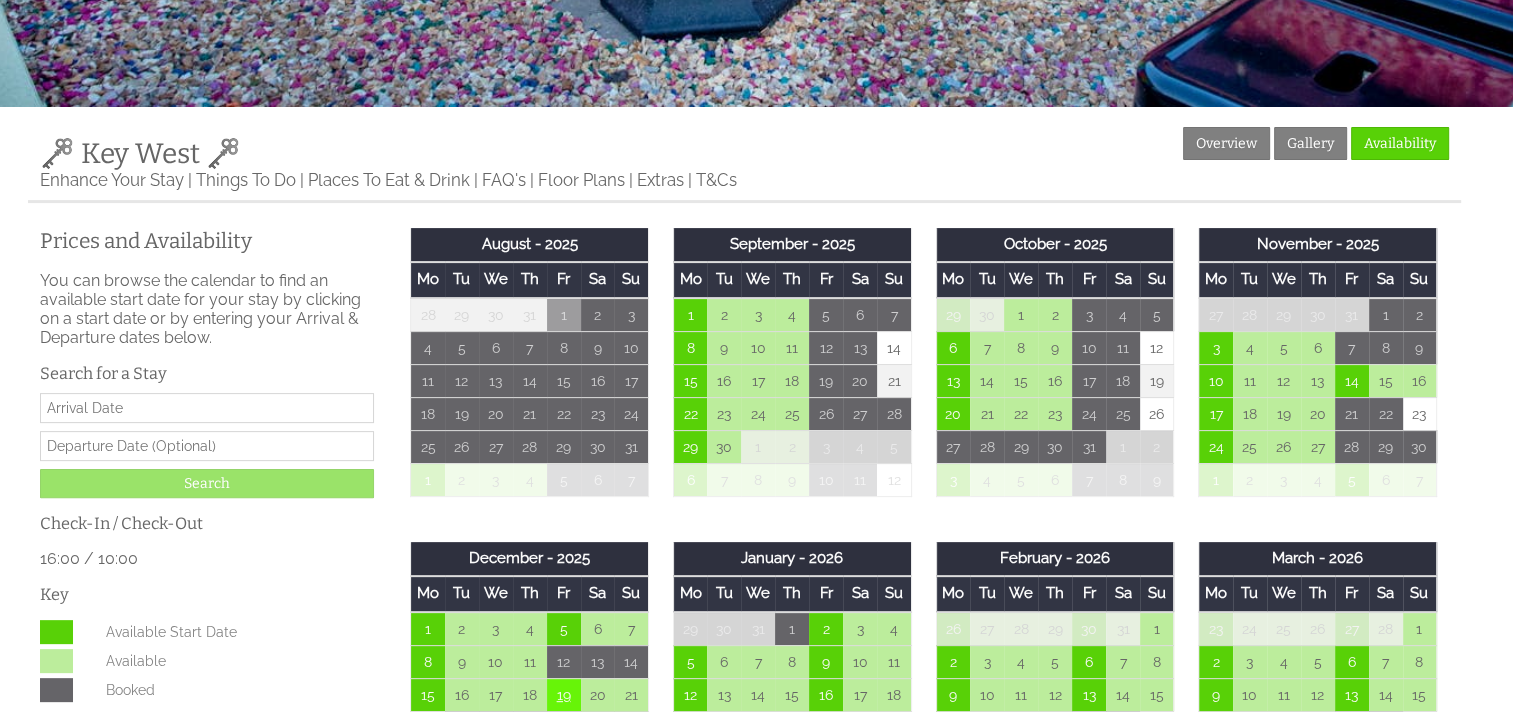 scroll, scrollTop: 700, scrollLeft: 0, axis: vertical 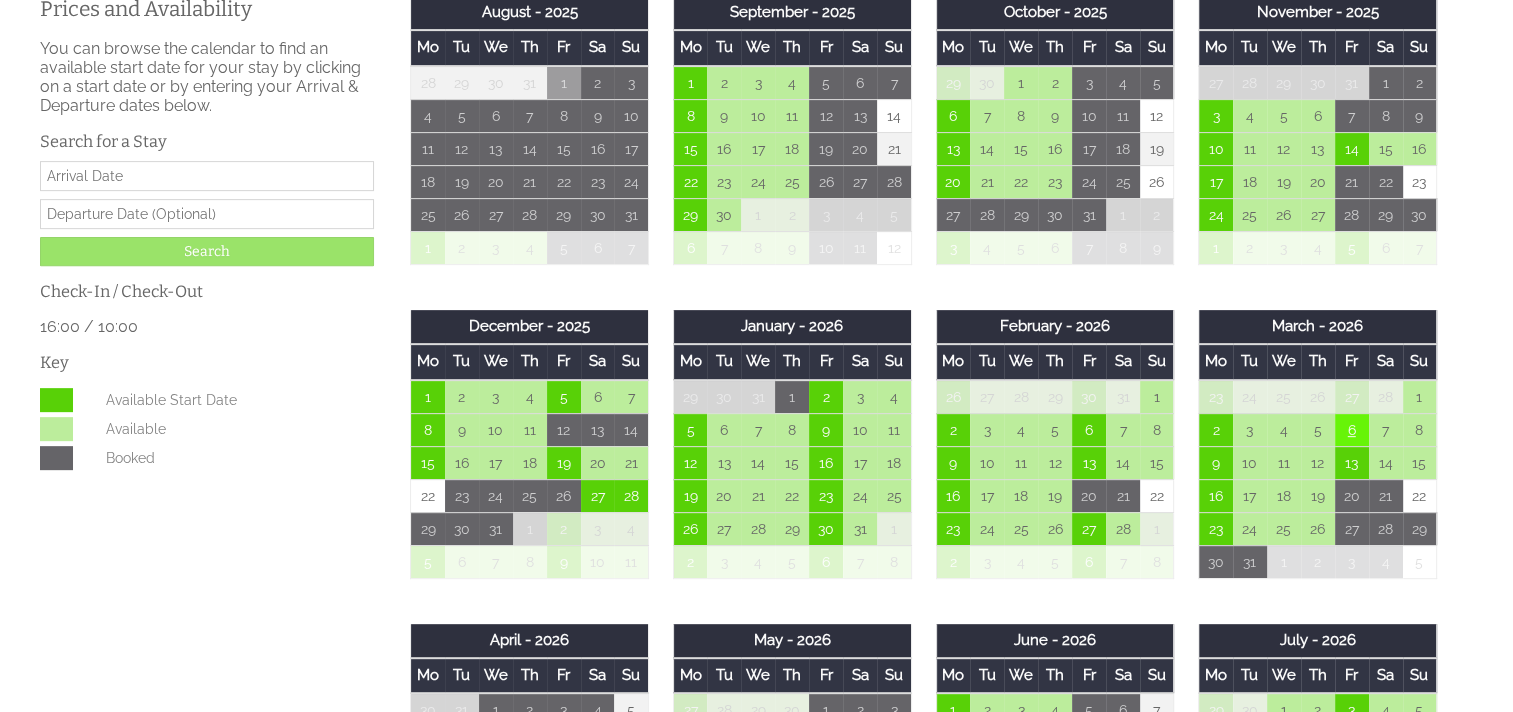 click on "6" at bounding box center (1352, 429) 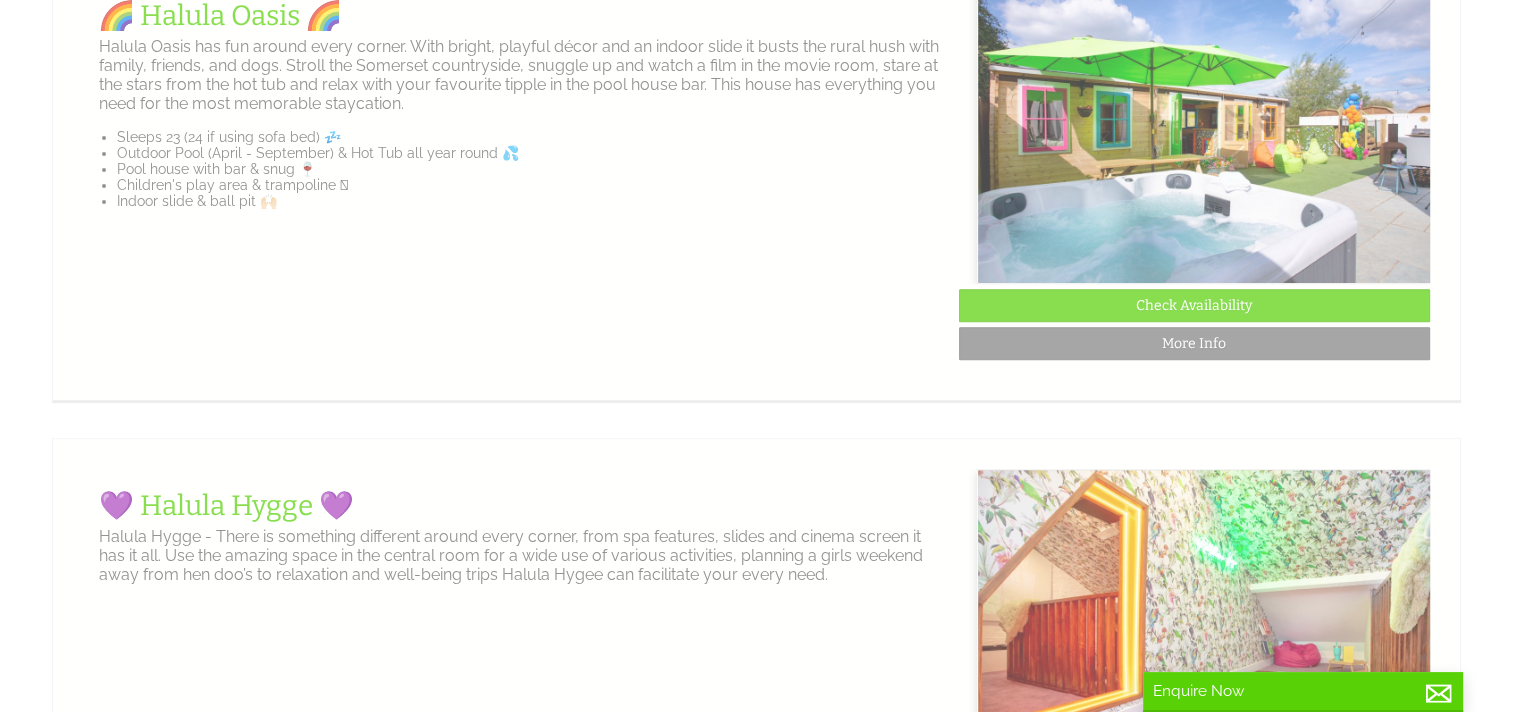 scroll, scrollTop: 1500, scrollLeft: 0, axis: vertical 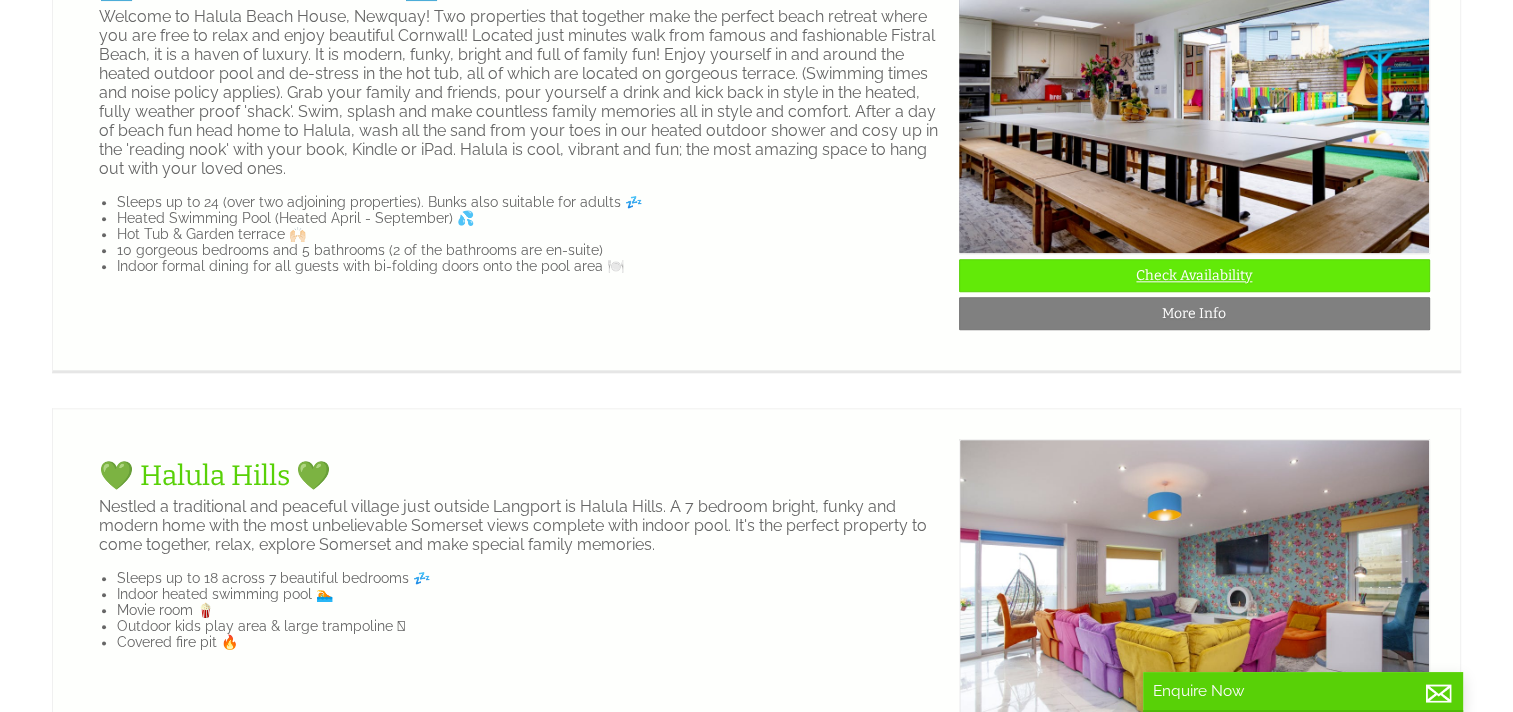 click on "Check Availability" at bounding box center [1194, 275] 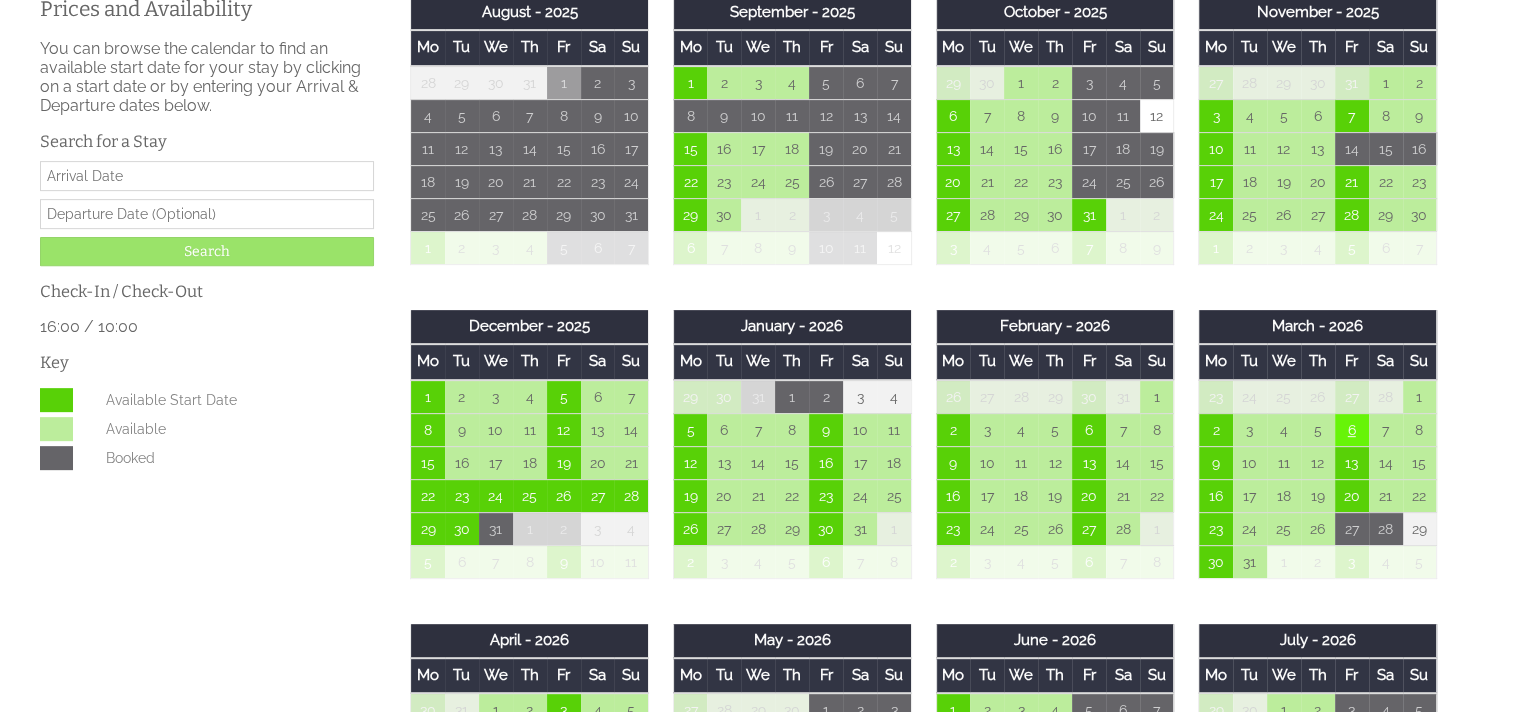 click on "6" at bounding box center (1352, 429) 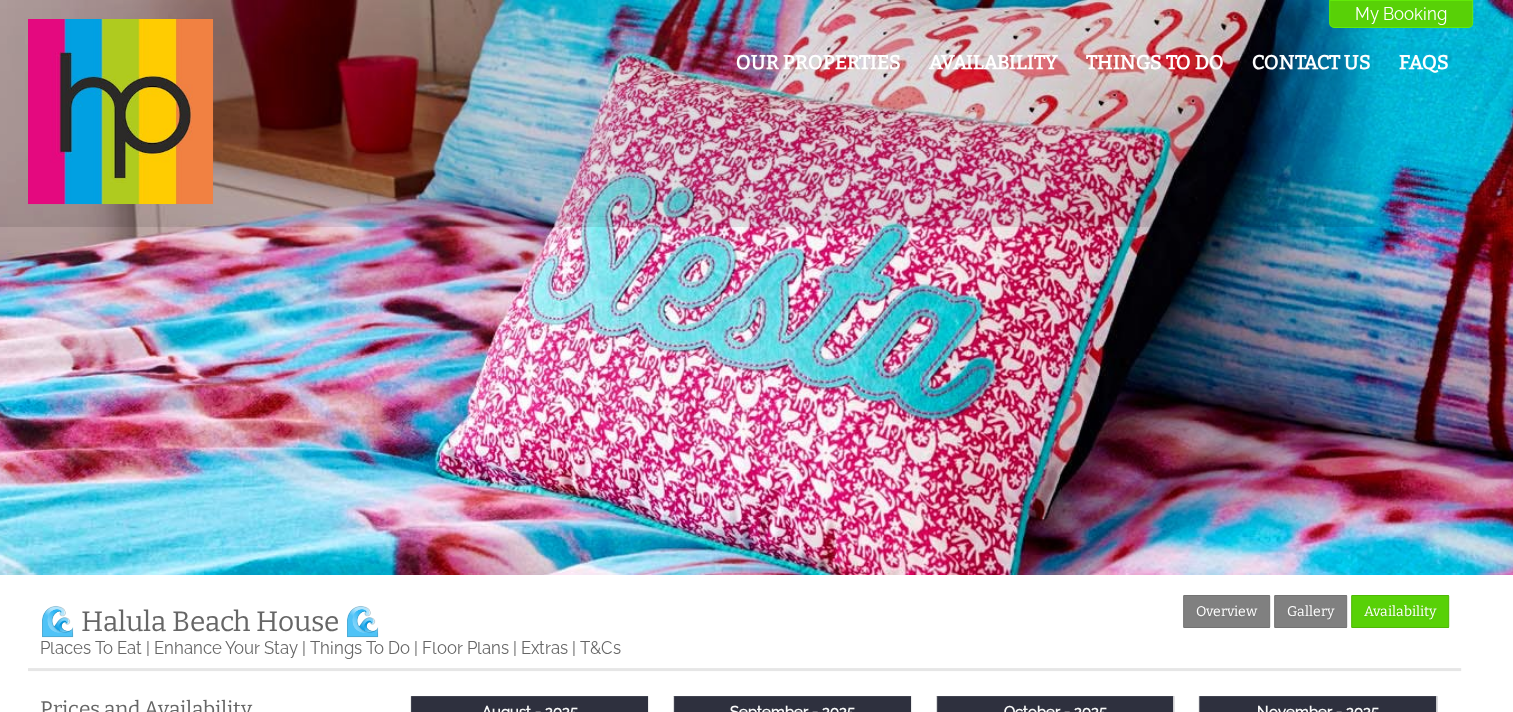 scroll, scrollTop: 2200, scrollLeft: 0, axis: vertical 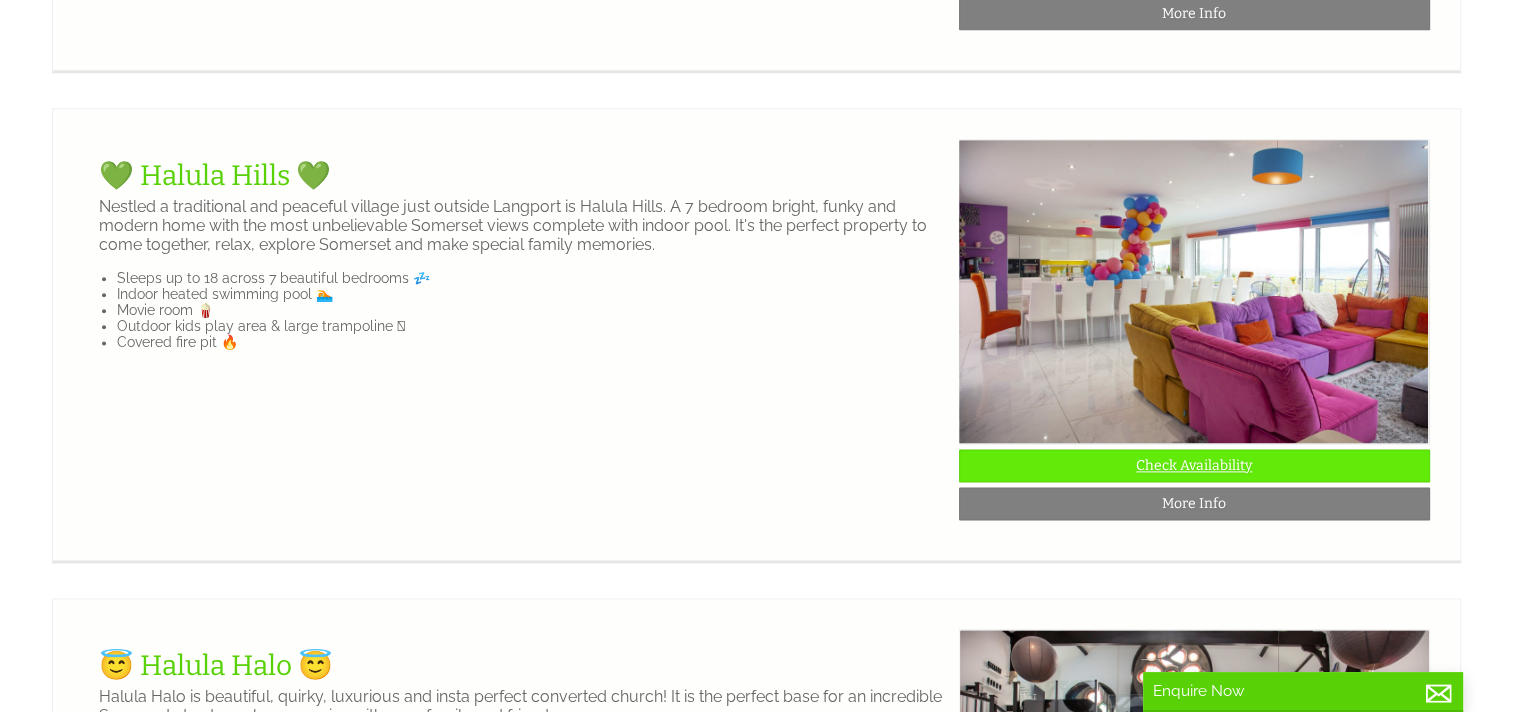 click on "Check Availability" at bounding box center [1194, 465] 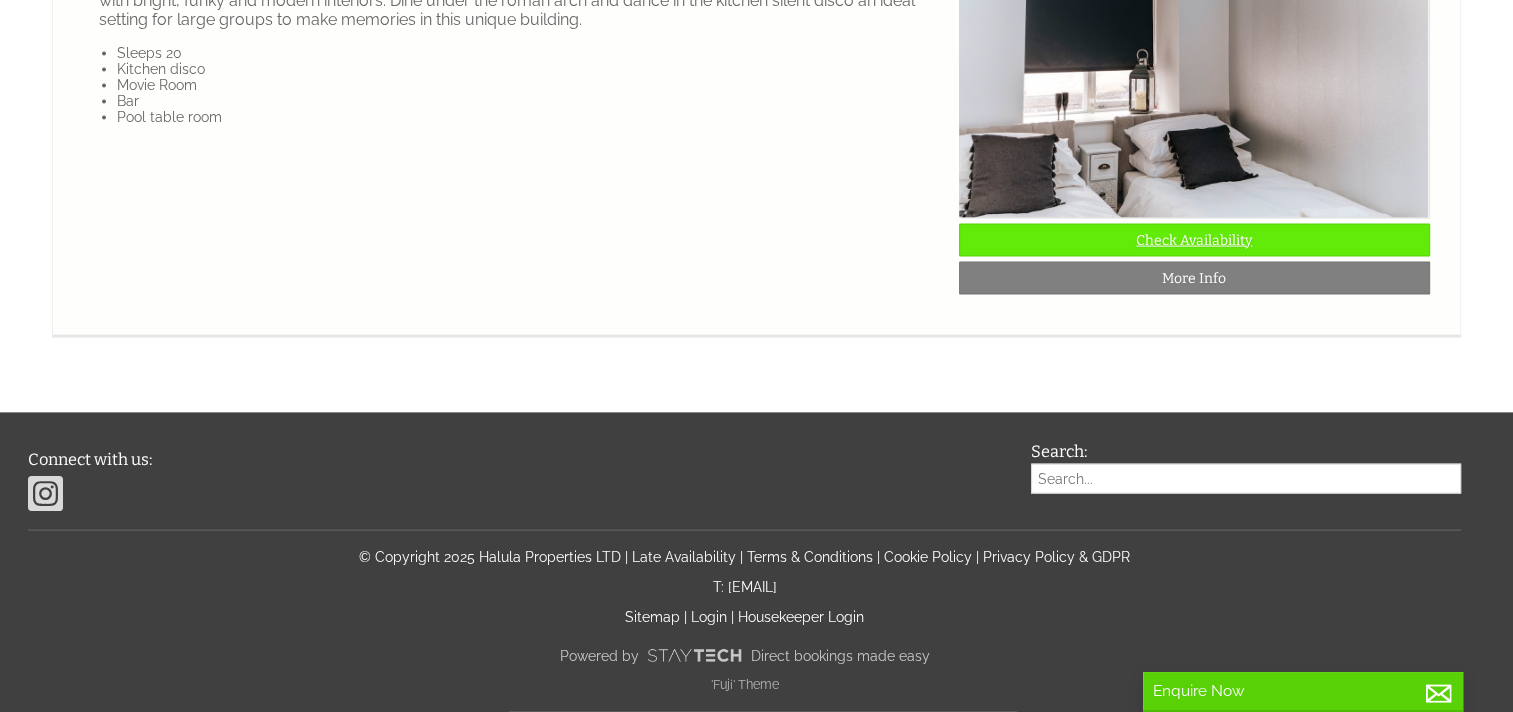 click on "Check Availability" at bounding box center (1194, 240) 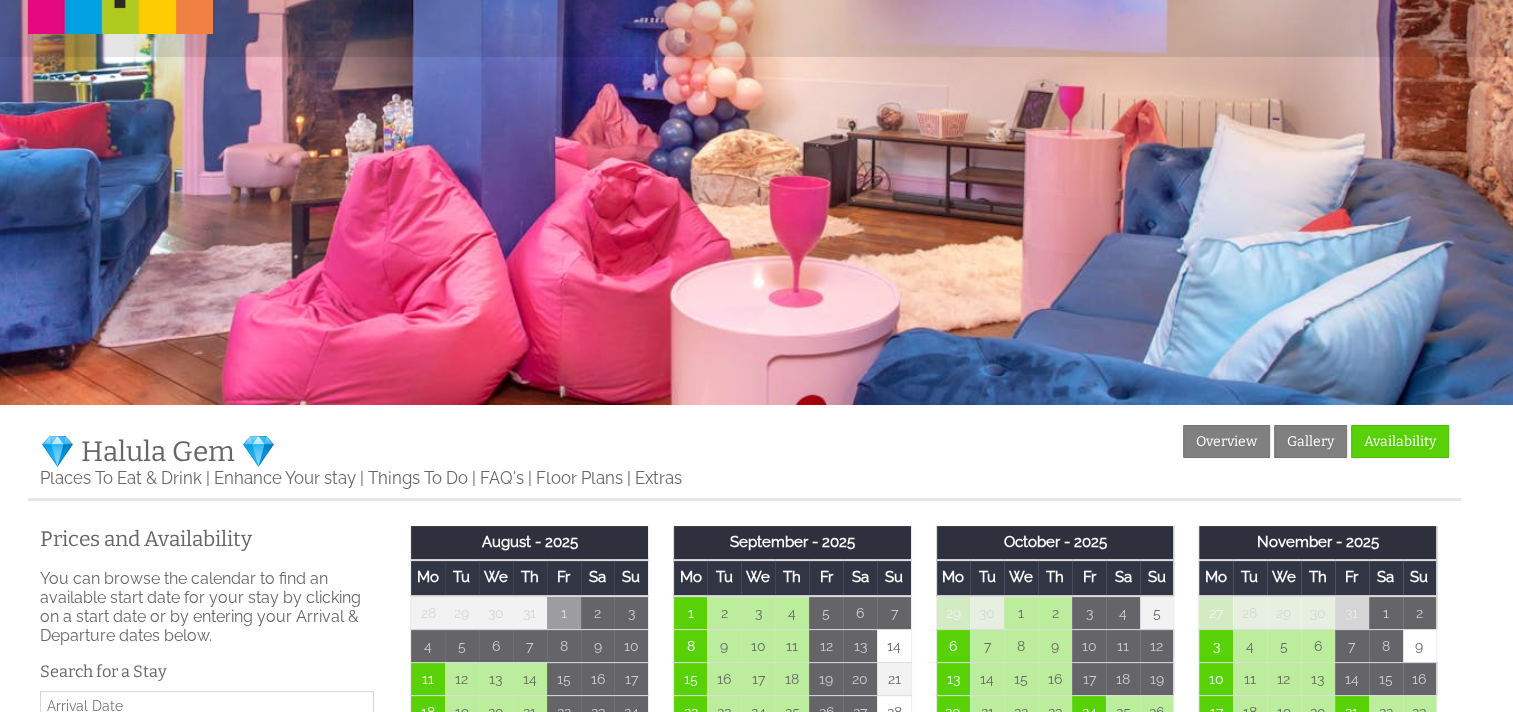 scroll, scrollTop: 300, scrollLeft: 0, axis: vertical 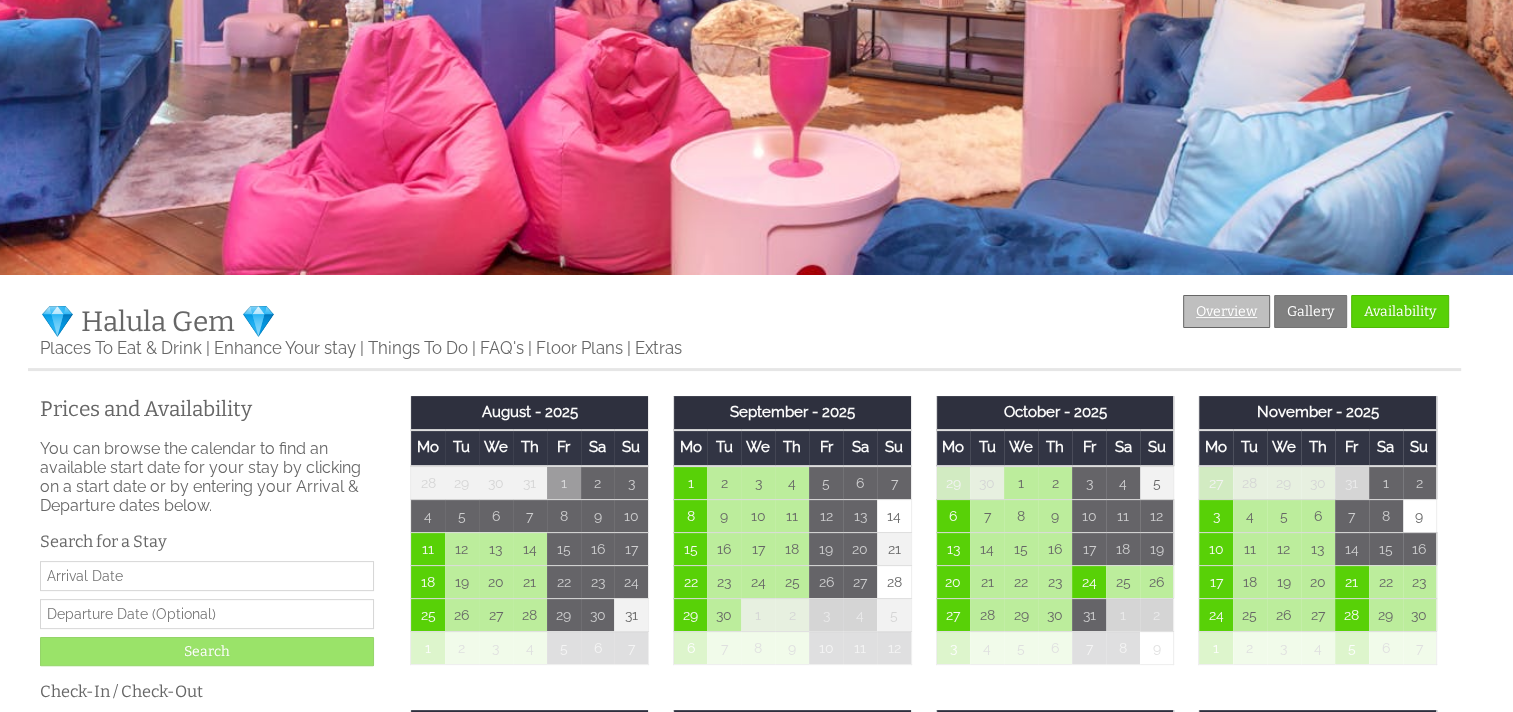 click on "Overview" at bounding box center [1226, 311] 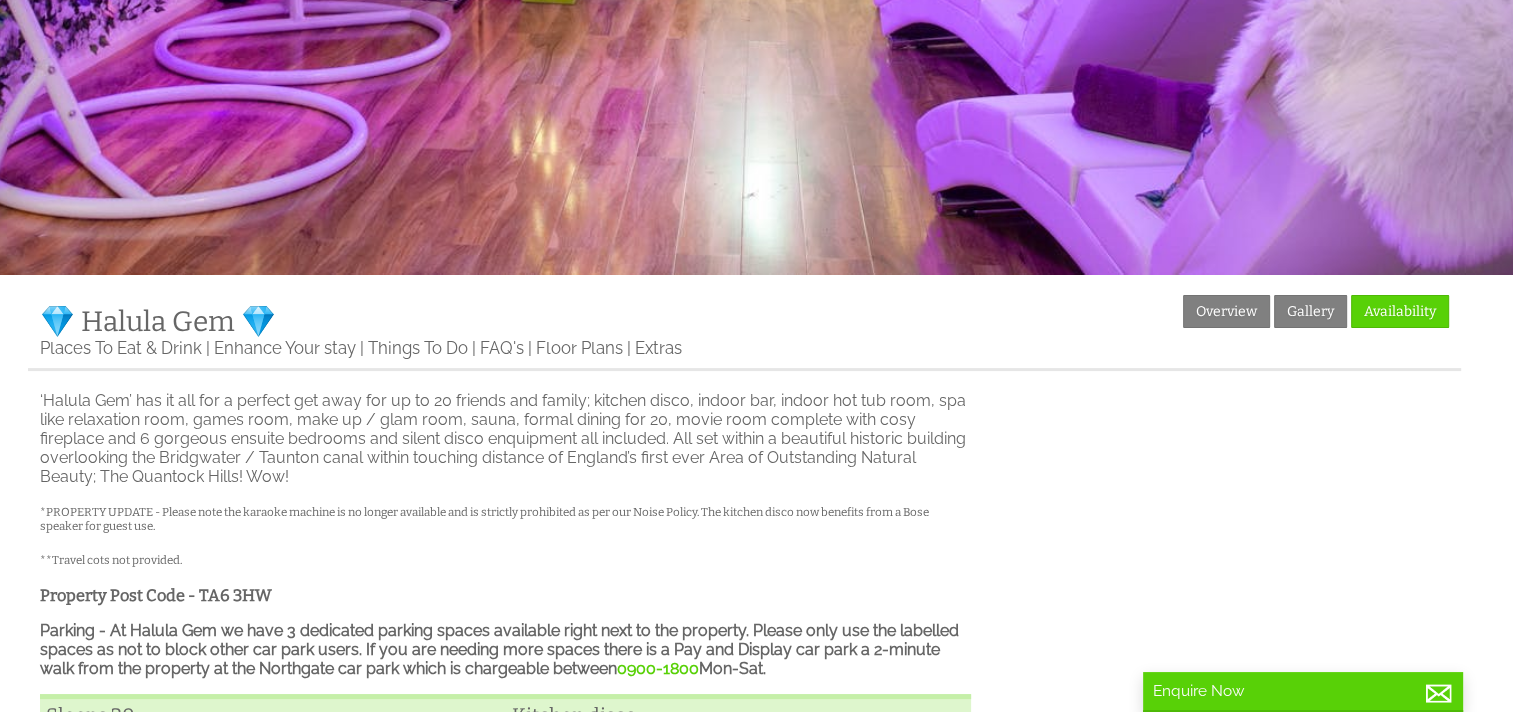 scroll, scrollTop: 0, scrollLeft: 0, axis: both 